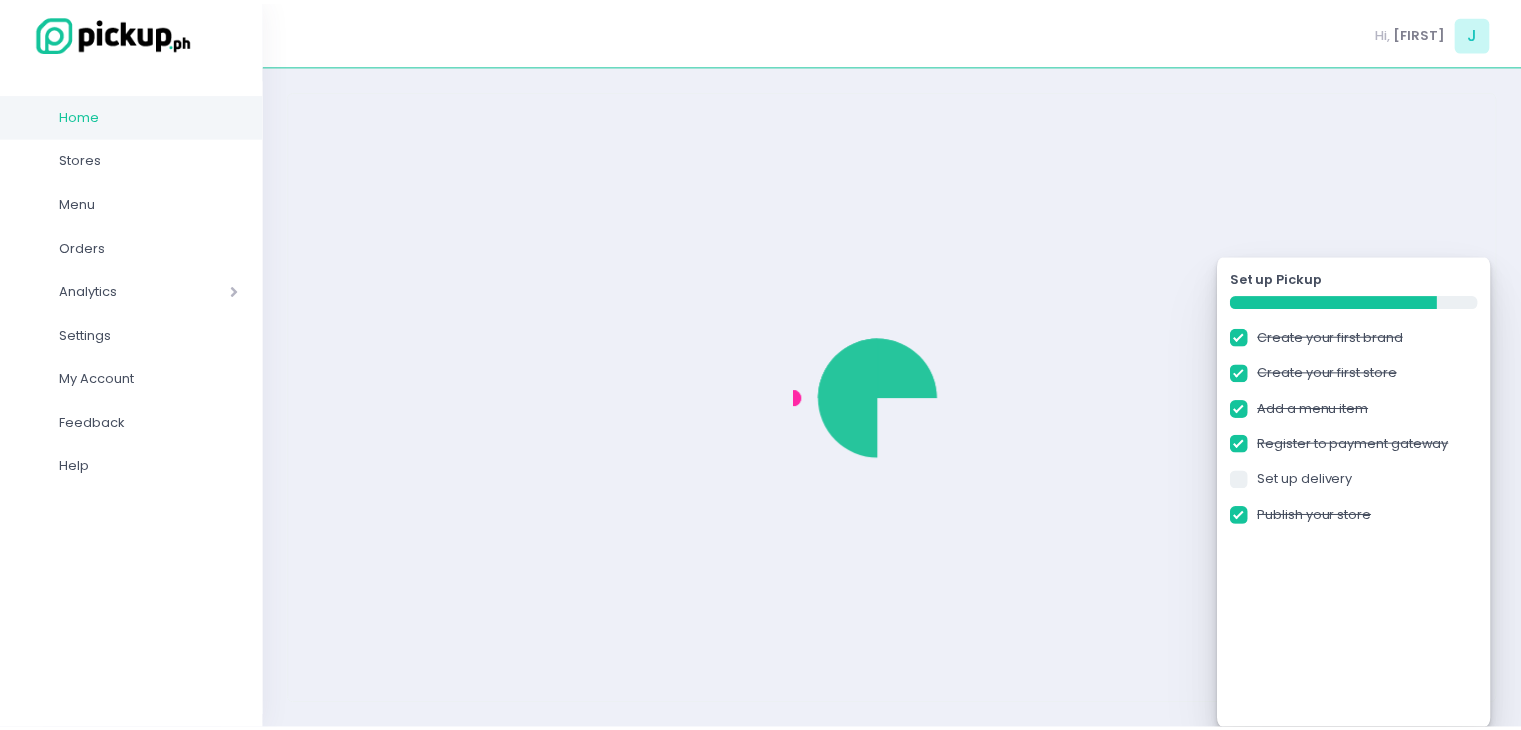 scroll, scrollTop: 0, scrollLeft: 0, axis: both 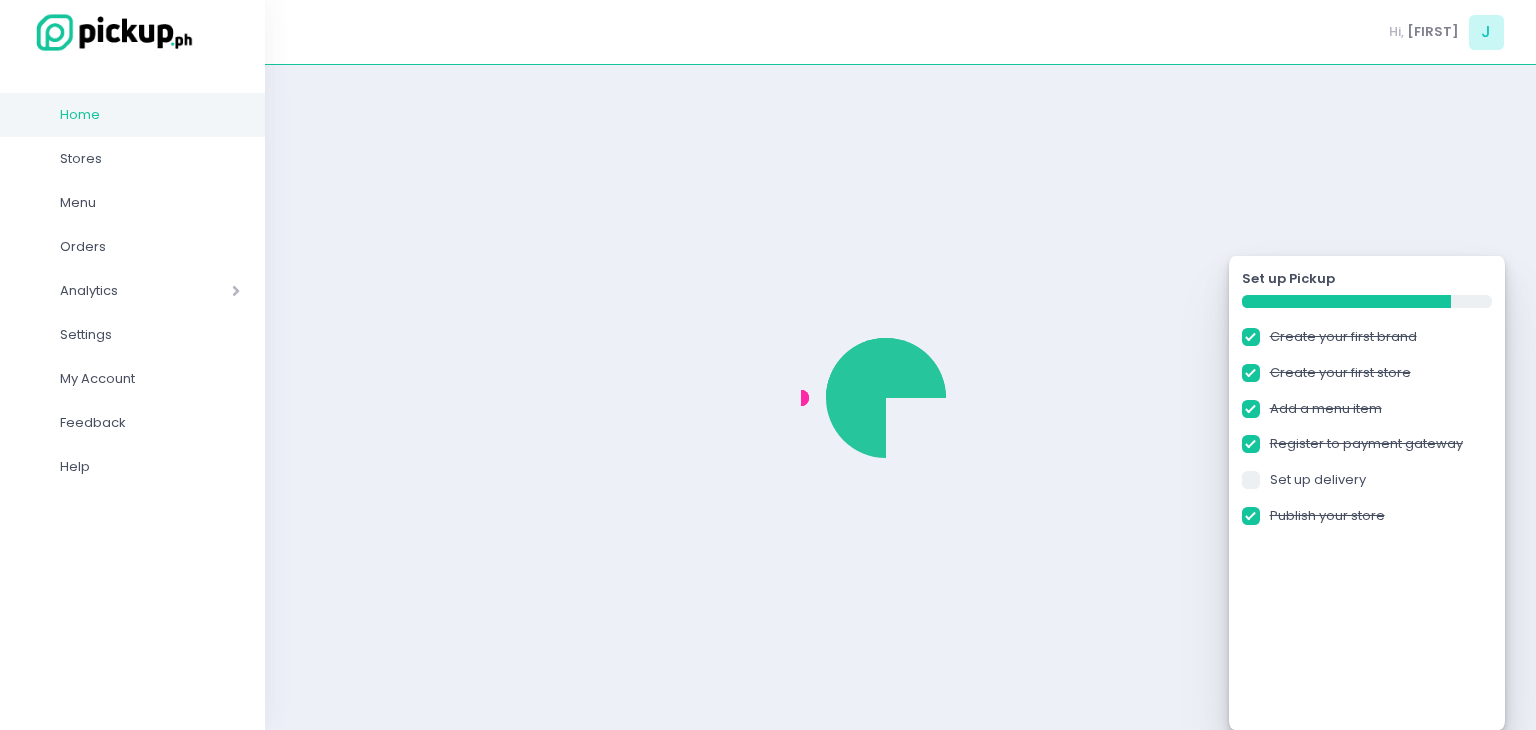 checkbox on "true" 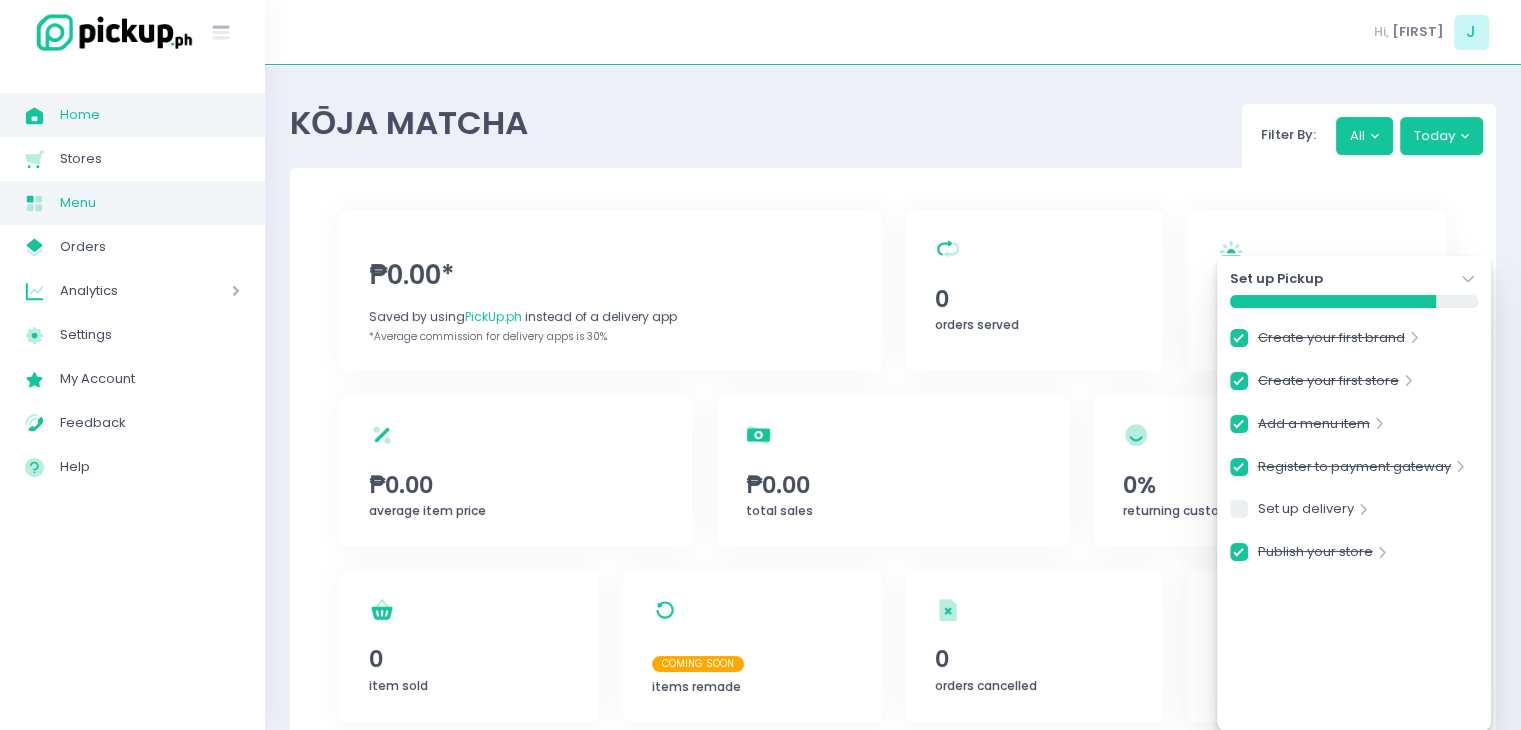 click on "Menu" at bounding box center (150, 203) 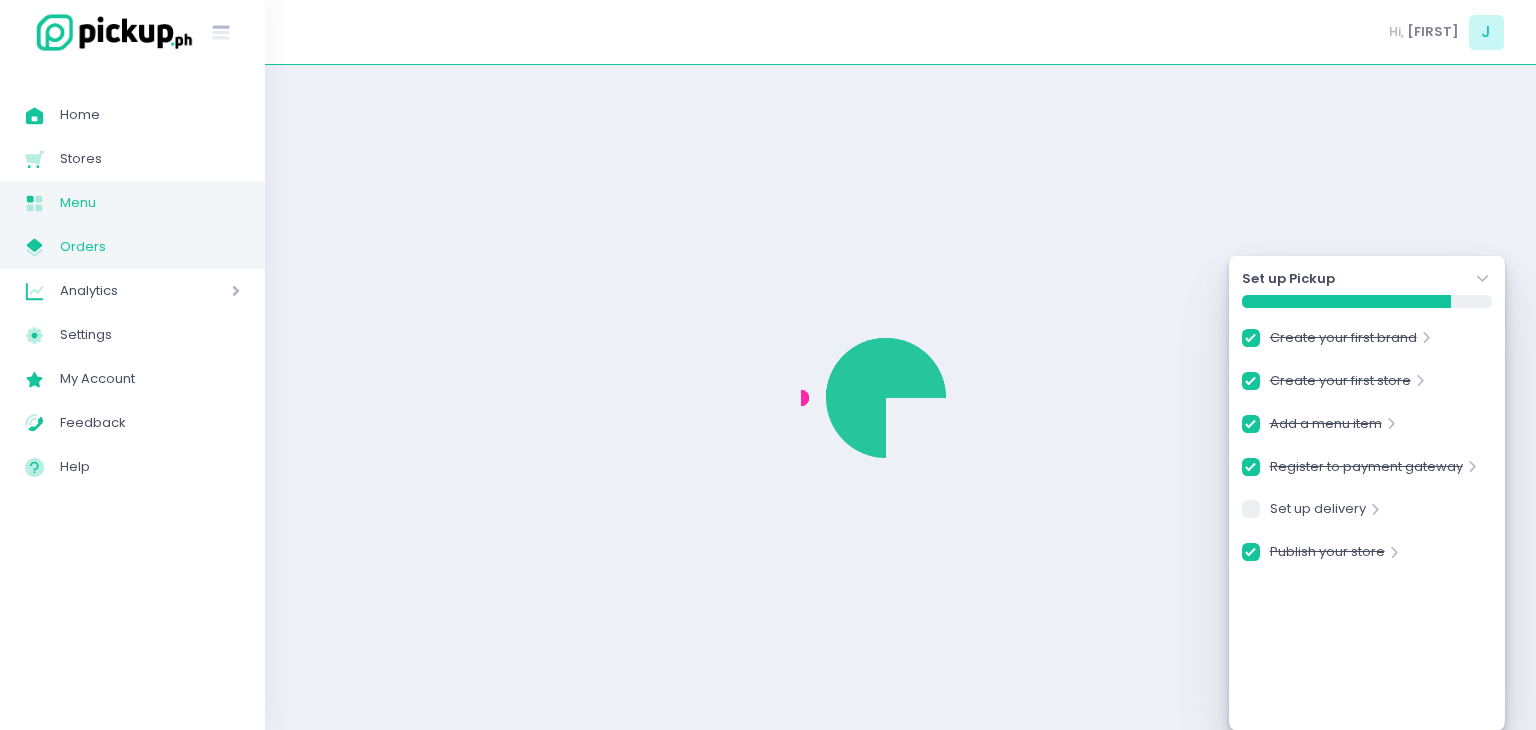 checkbox on "true" 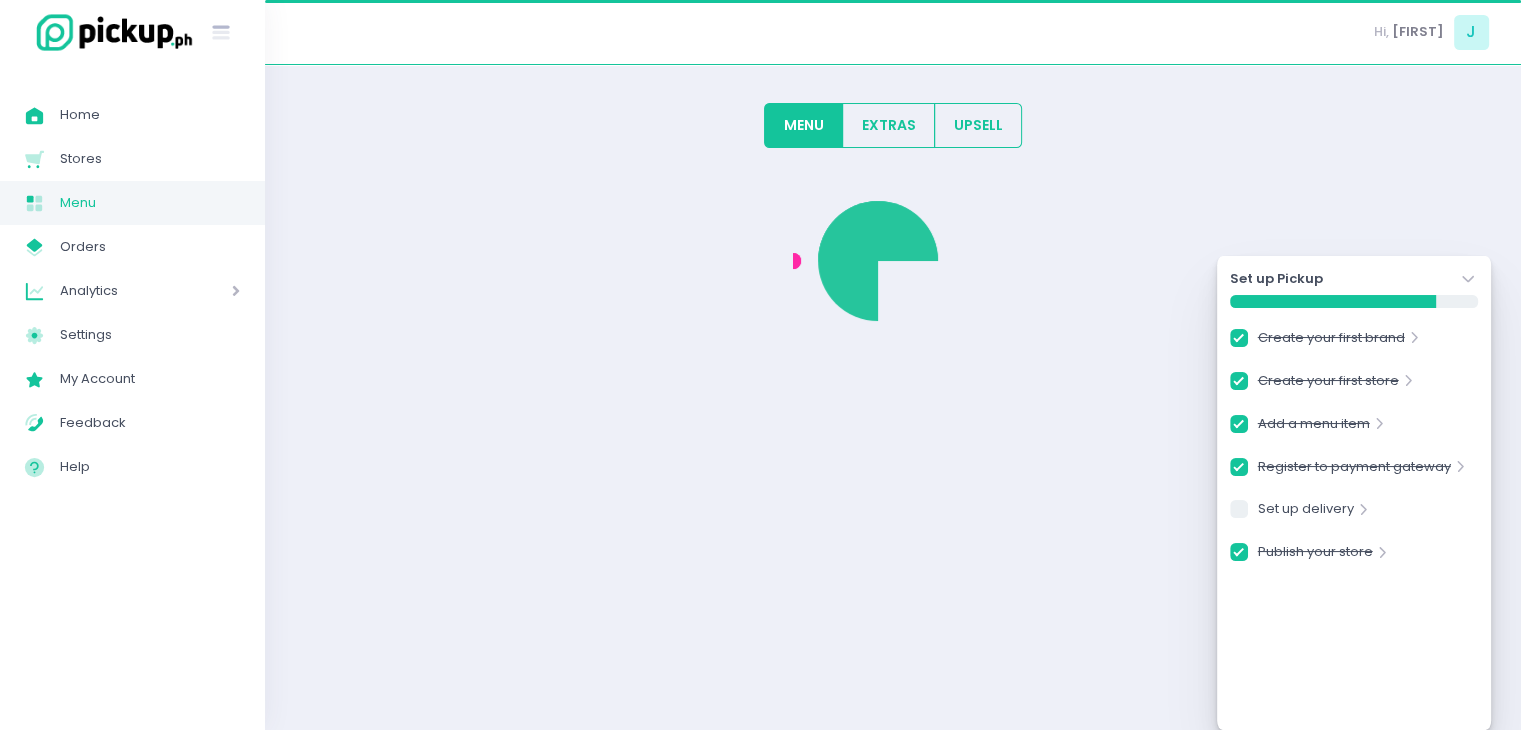 checkbox on "true" 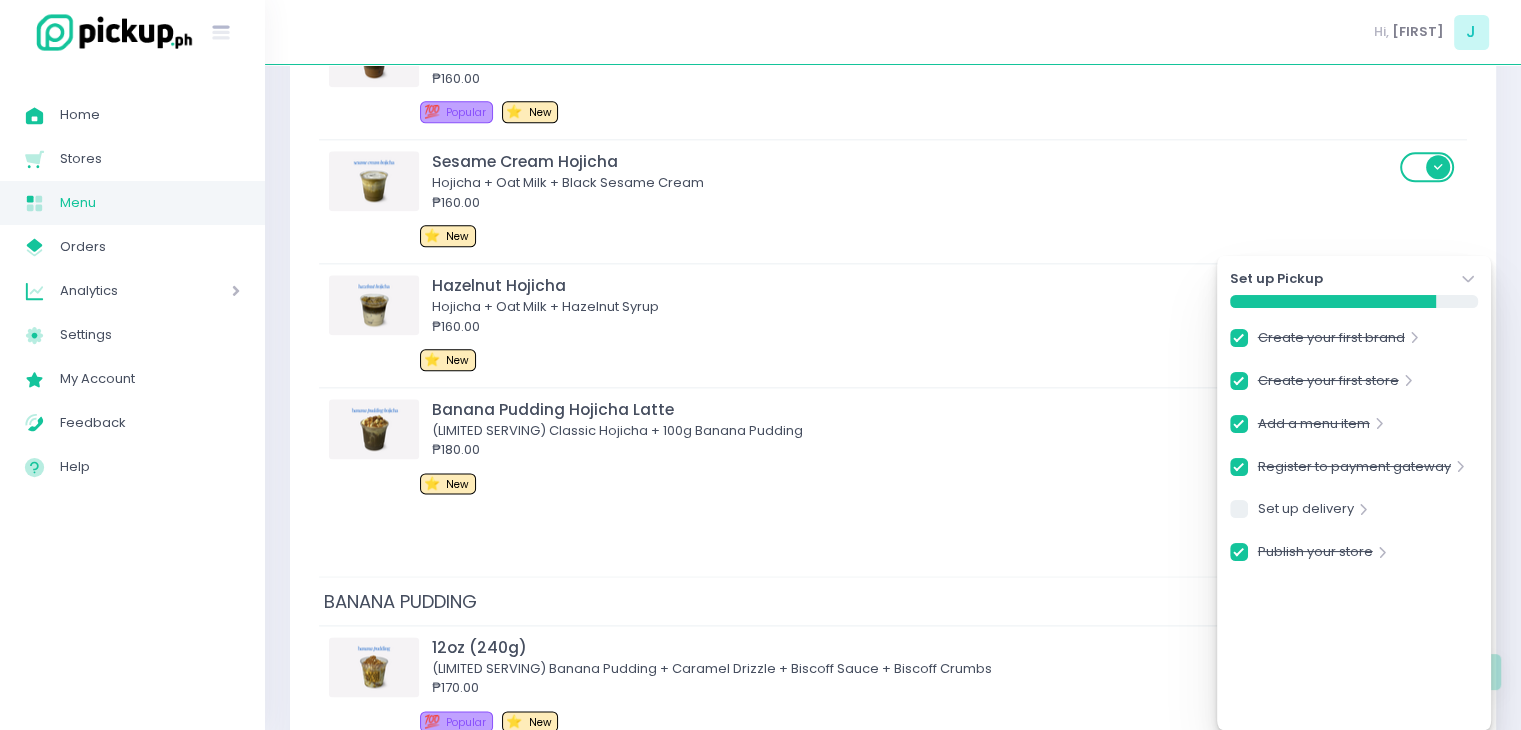 scroll, scrollTop: 3200, scrollLeft: 0, axis: vertical 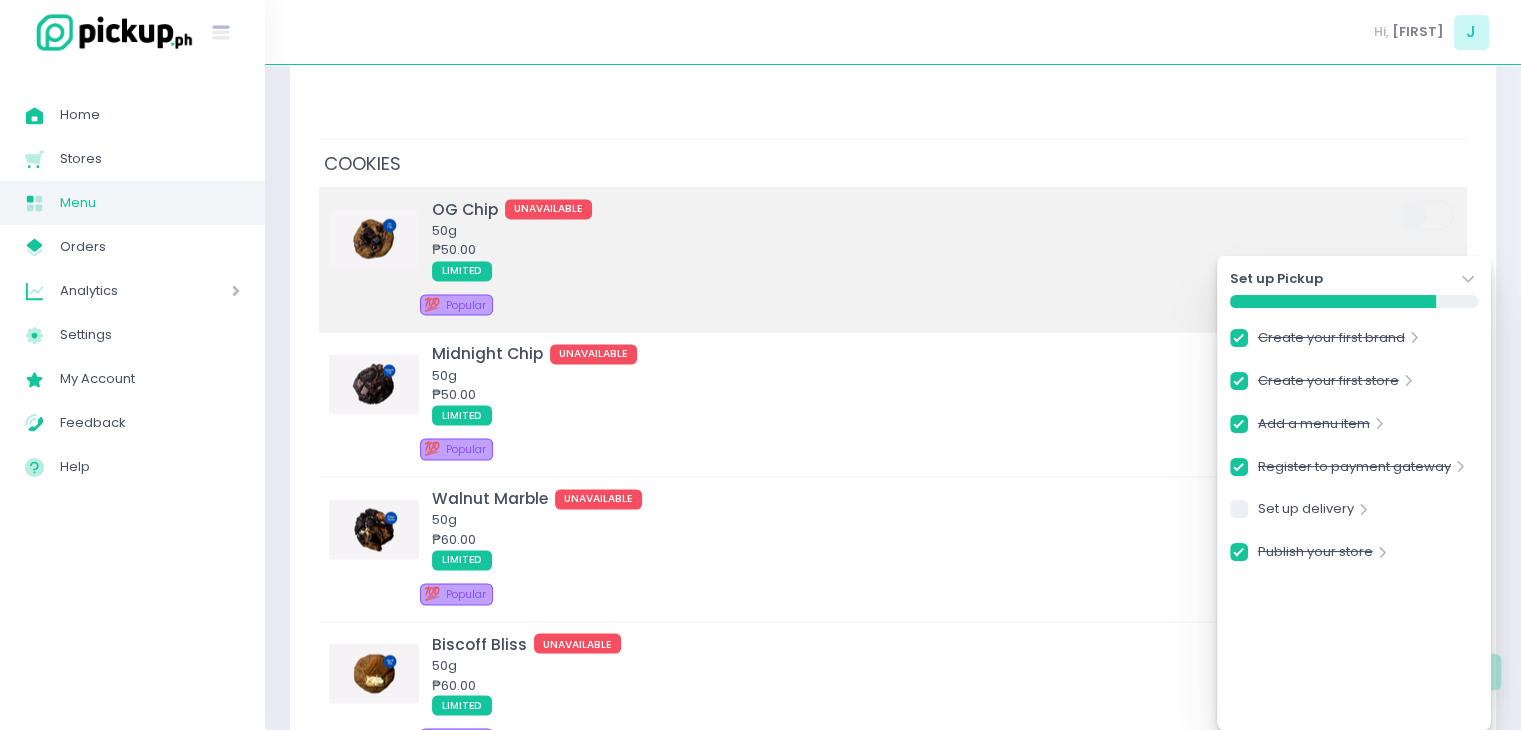 click on "LIMITED" at bounding box center (913, 270) 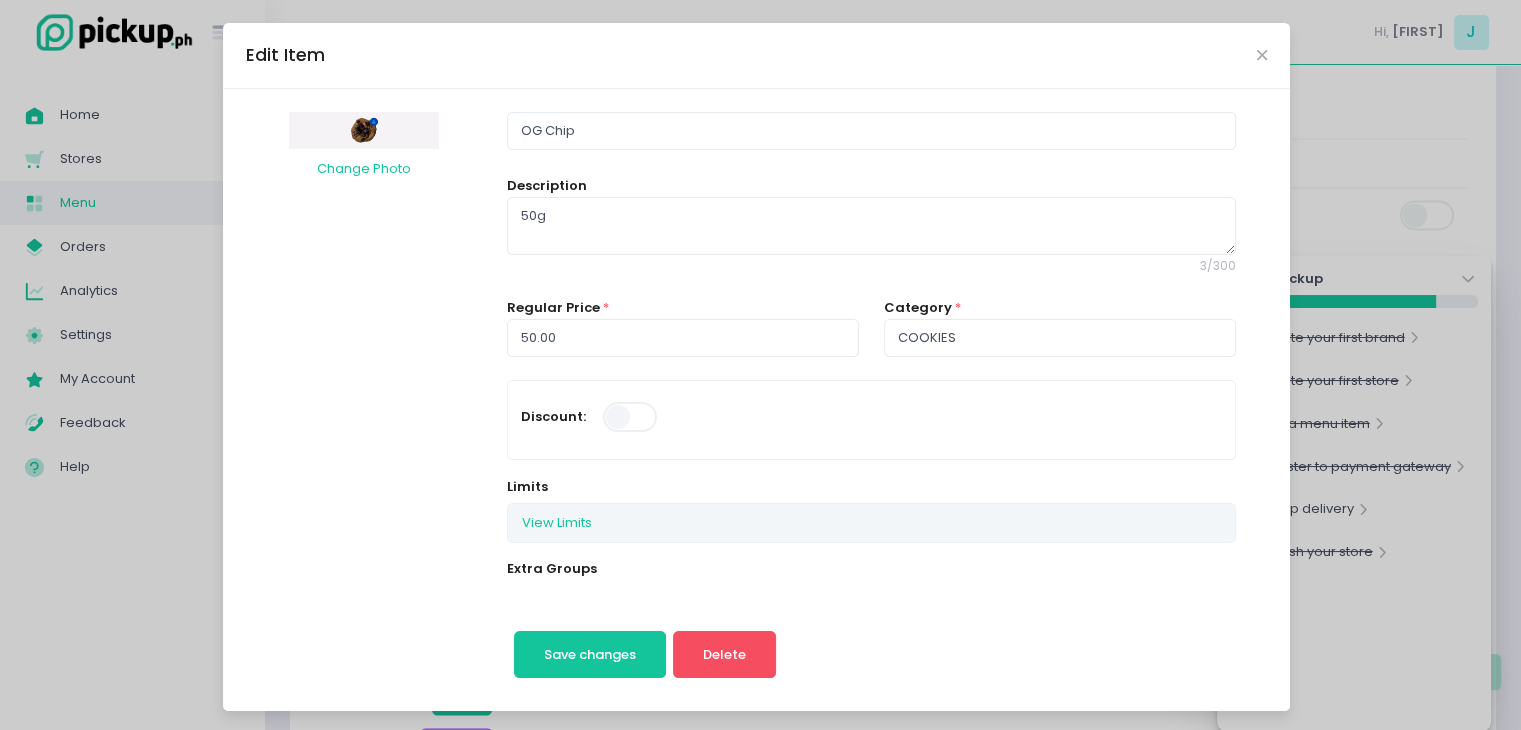click on "Edit  Item" at bounding box center (756, 56) 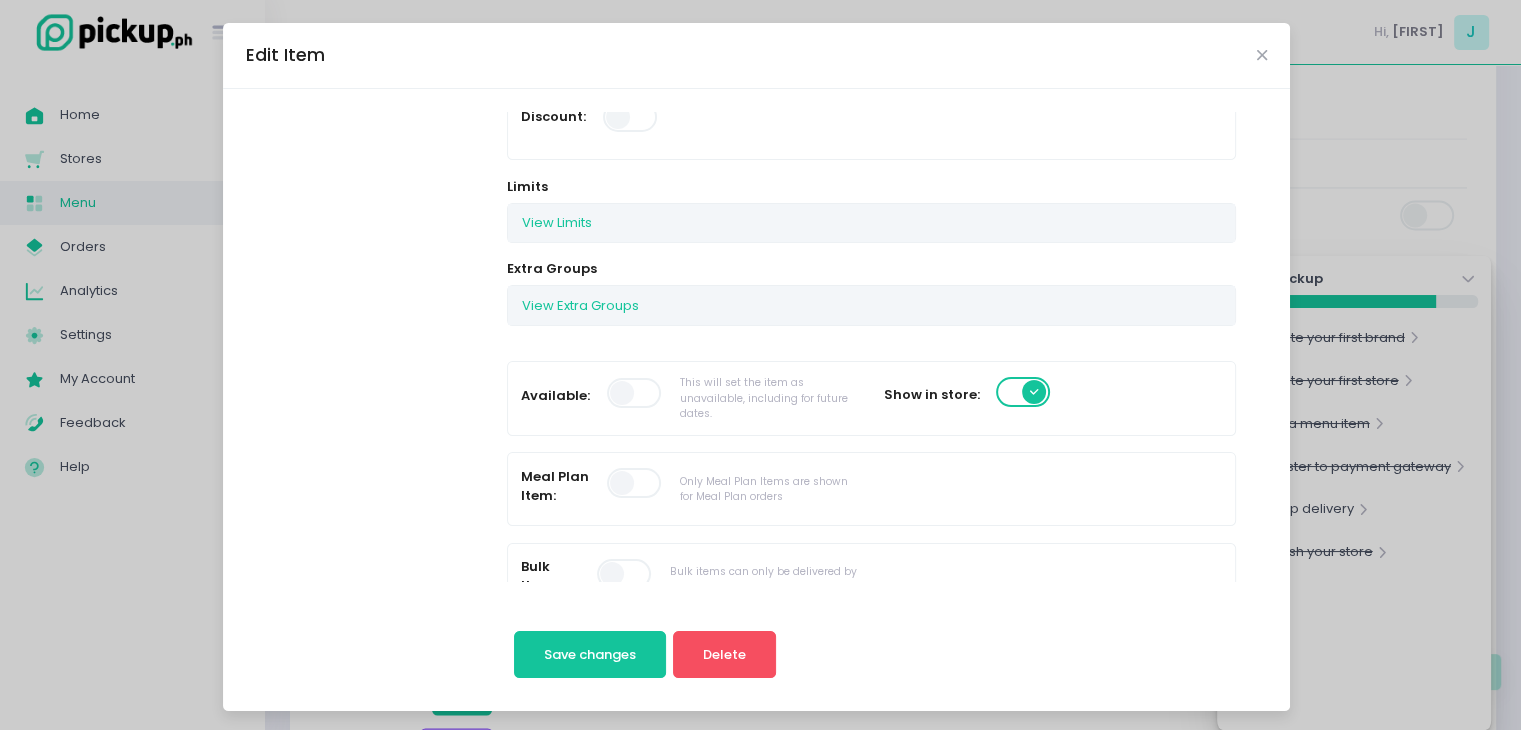 click at bounding box center (635, 393) 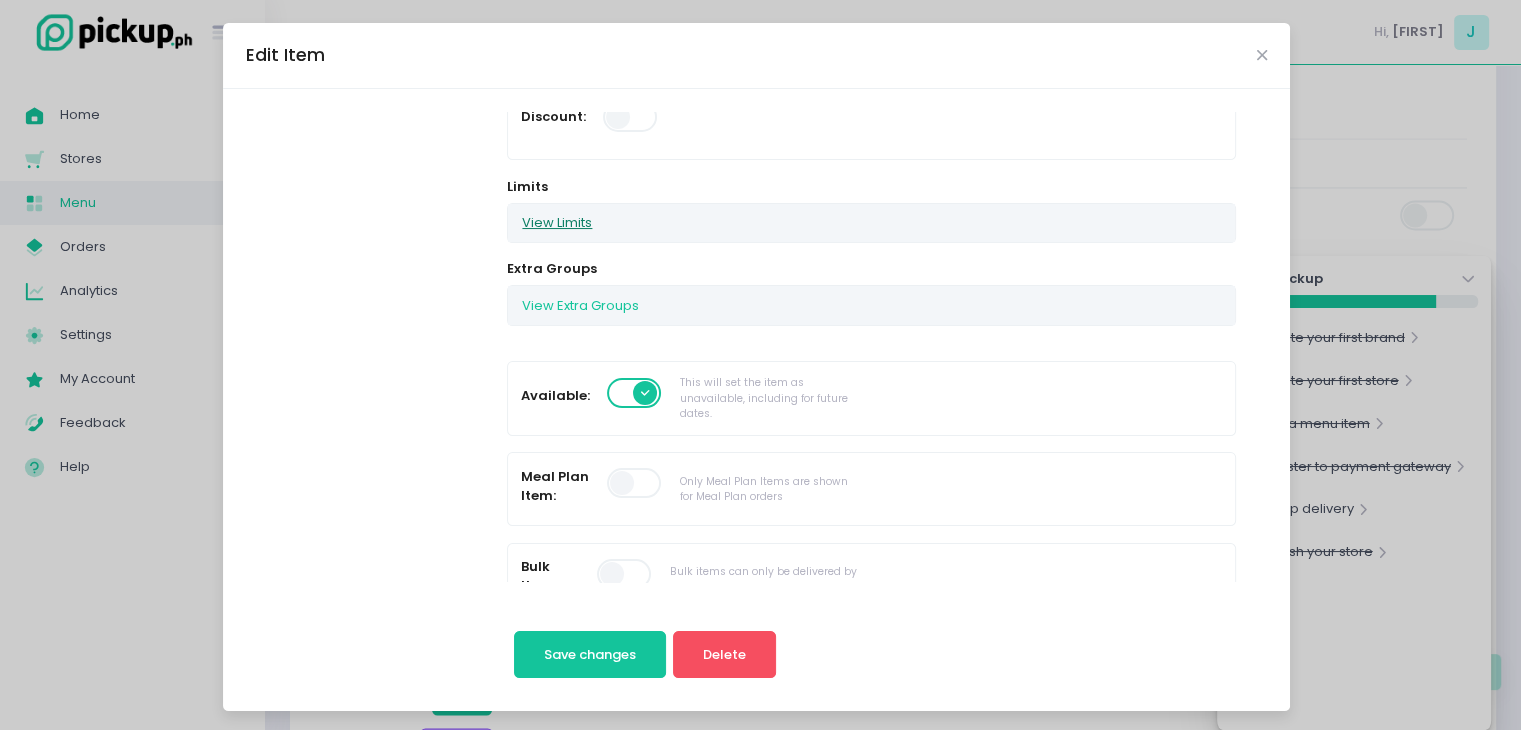 scroll, scrollTop: 200, scrollLeft: 0, axis: vertical 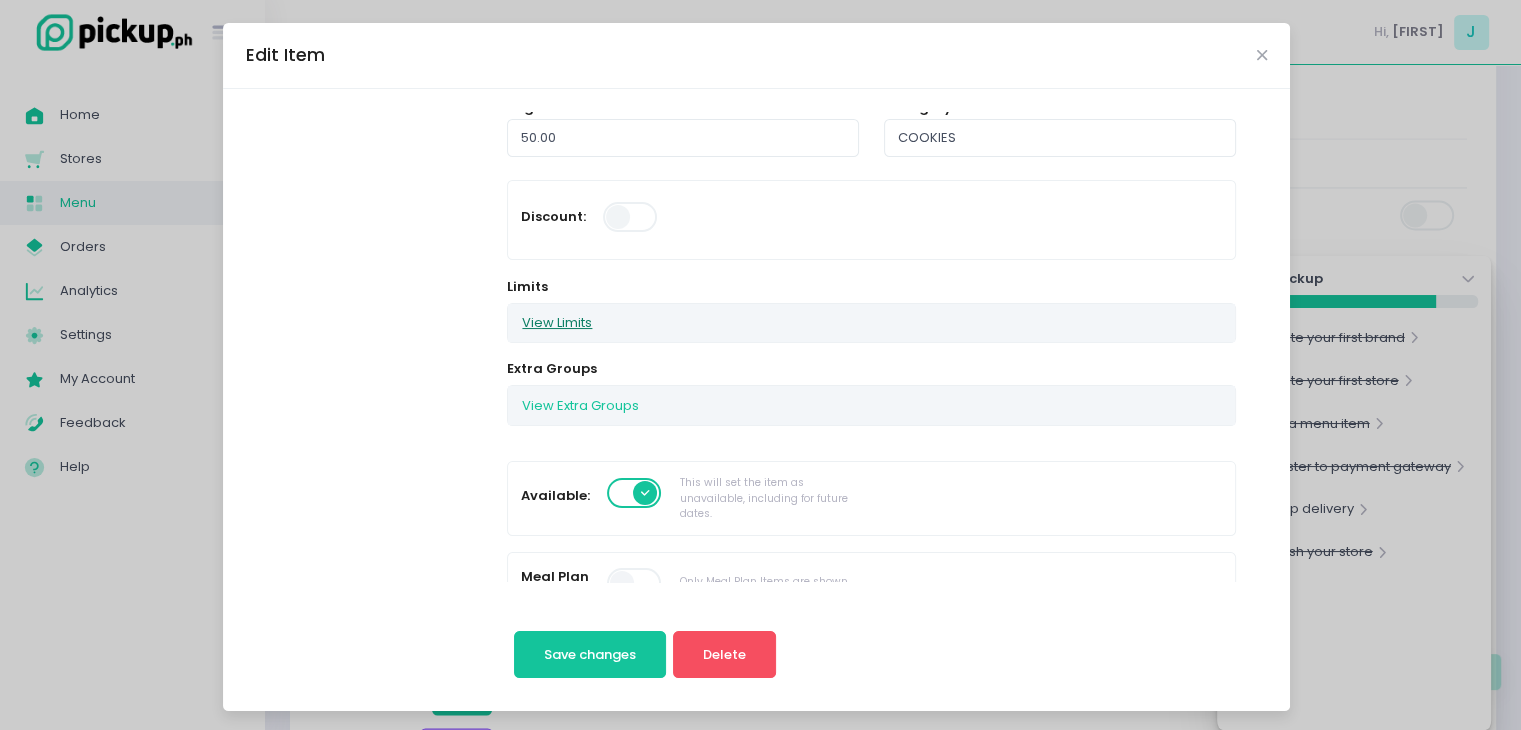 click on "View Limits" at bounding box center [557, 323] 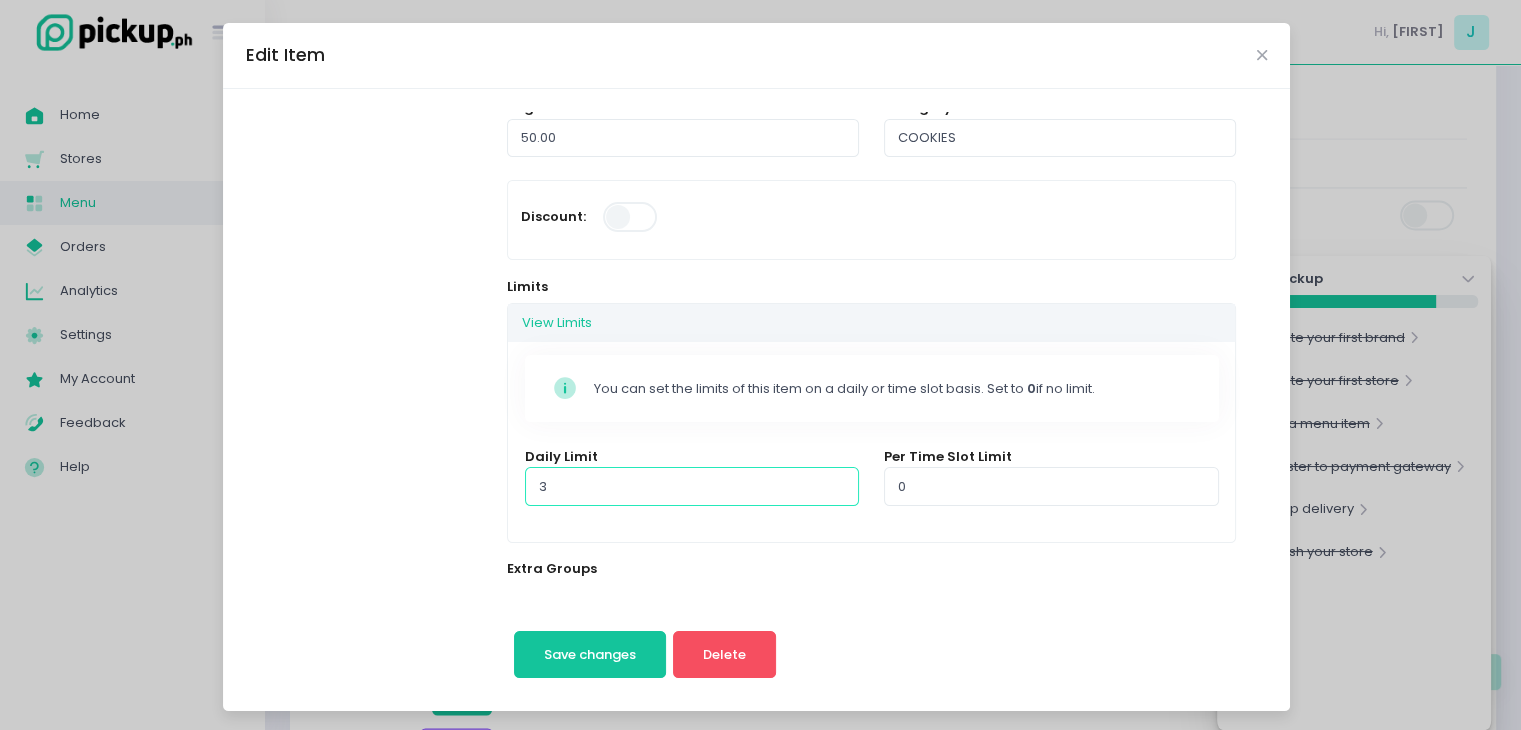 type on "3" 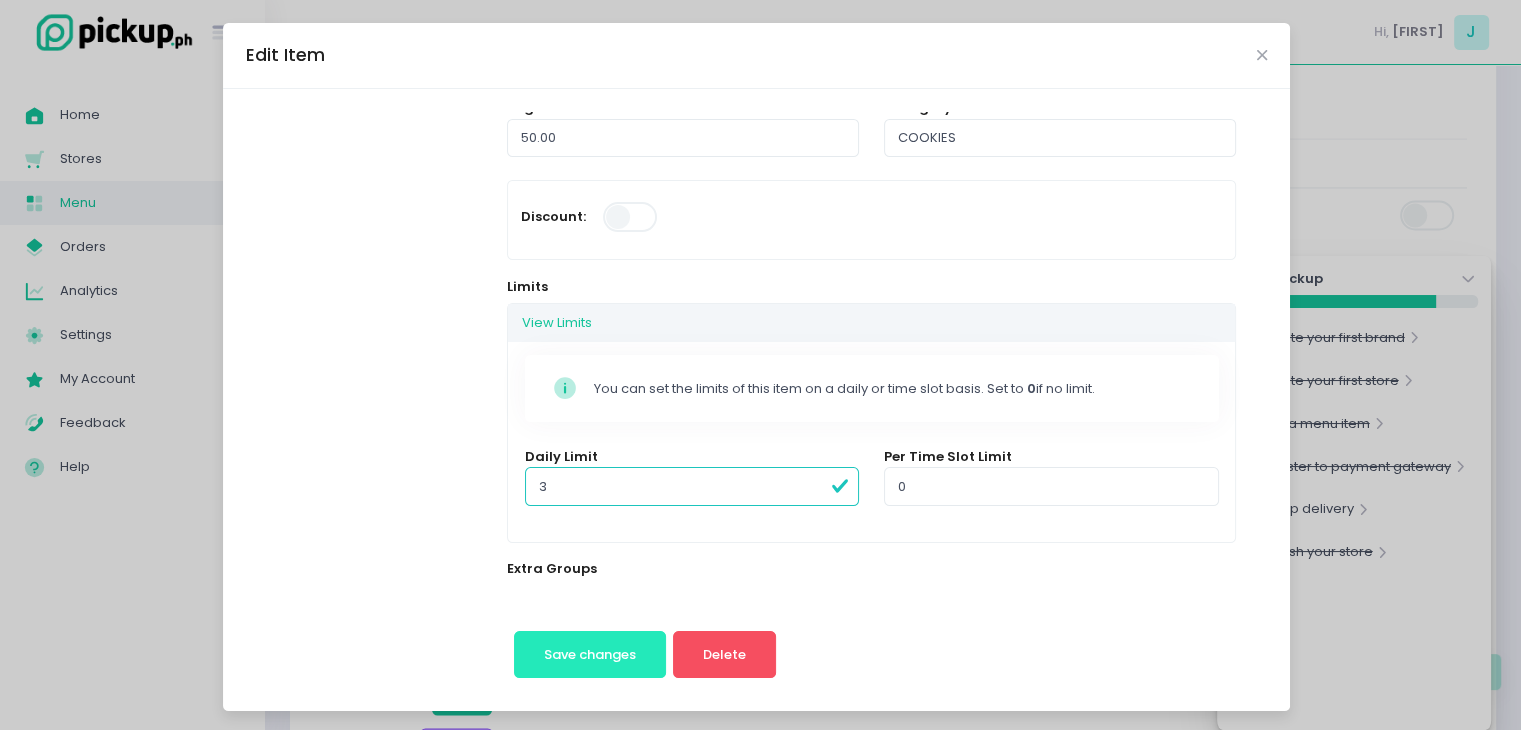 click on "Save changes" at bounding box center [590, 654] 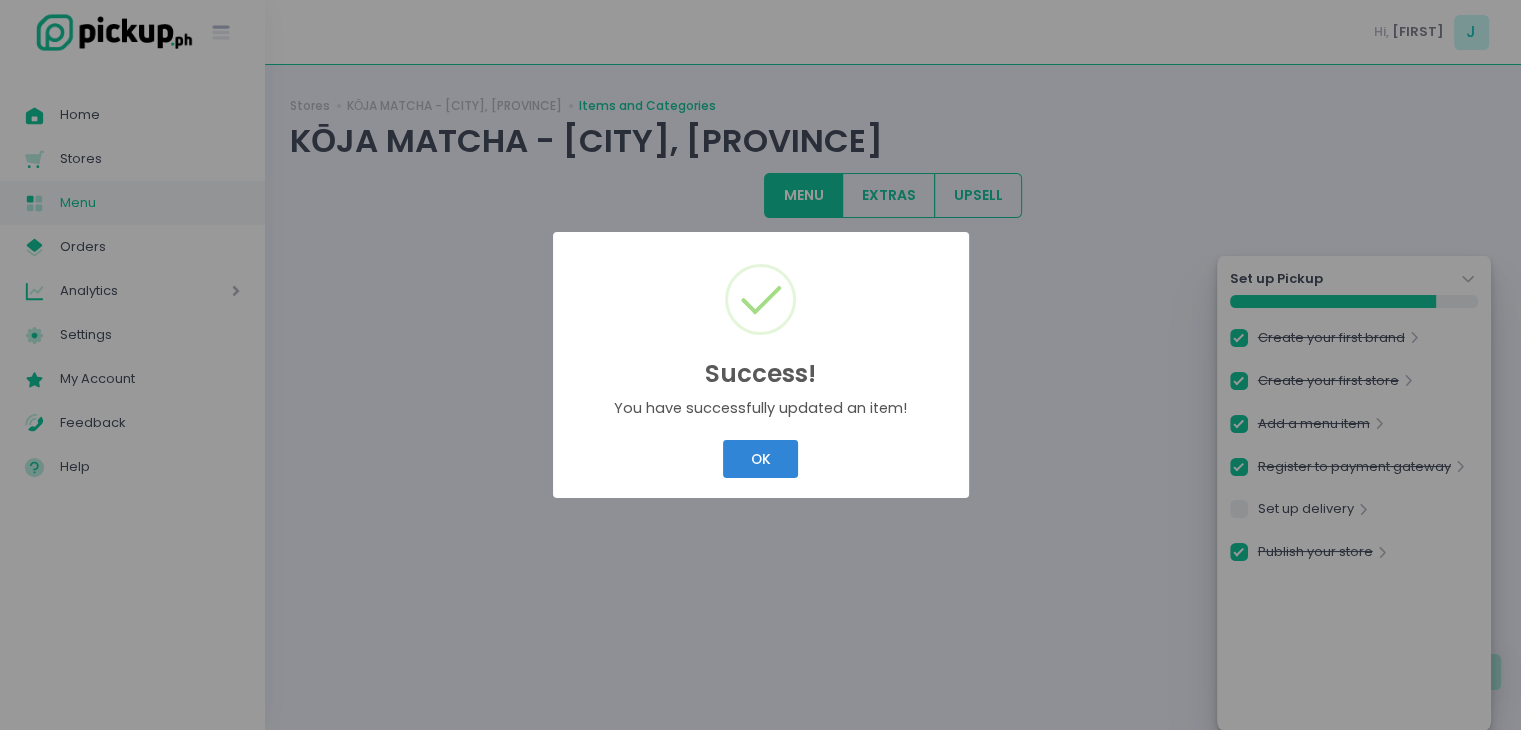 scroll, scrollTop: 0, scrollLeft: 0, axis: both 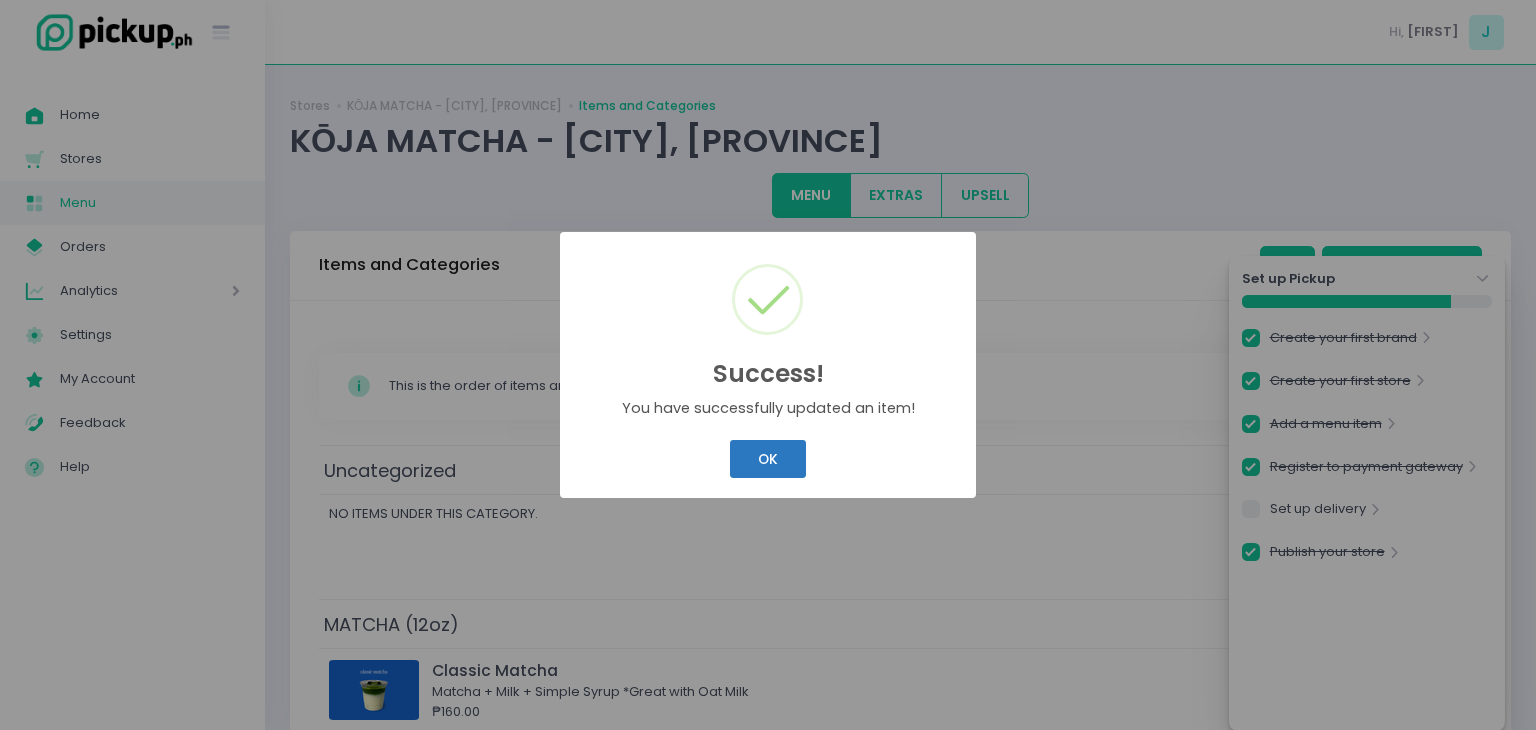 click on "OK" at bounding box center [767, 459] 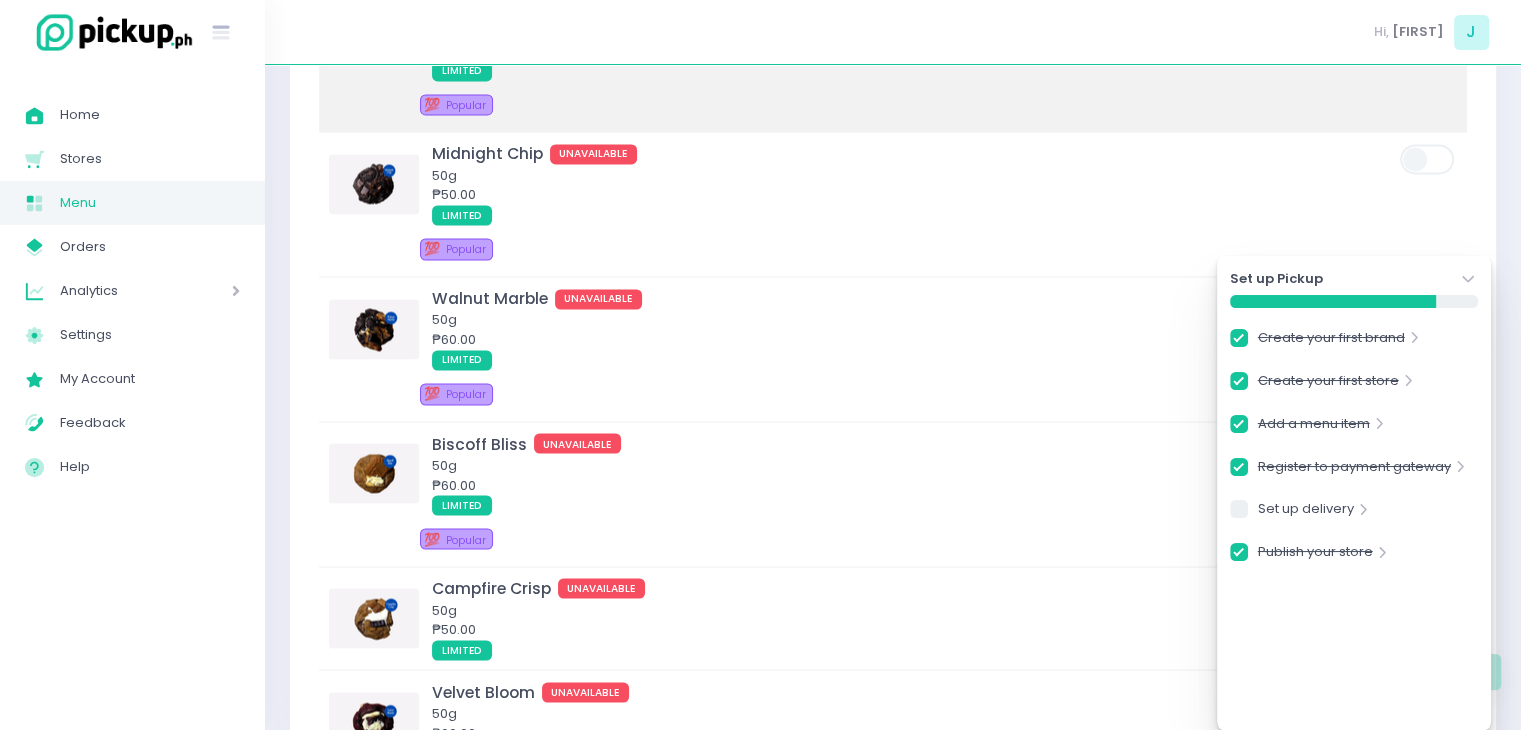 scroll, scrollTop: 3200, scrollLeft: 0, axis: vertical 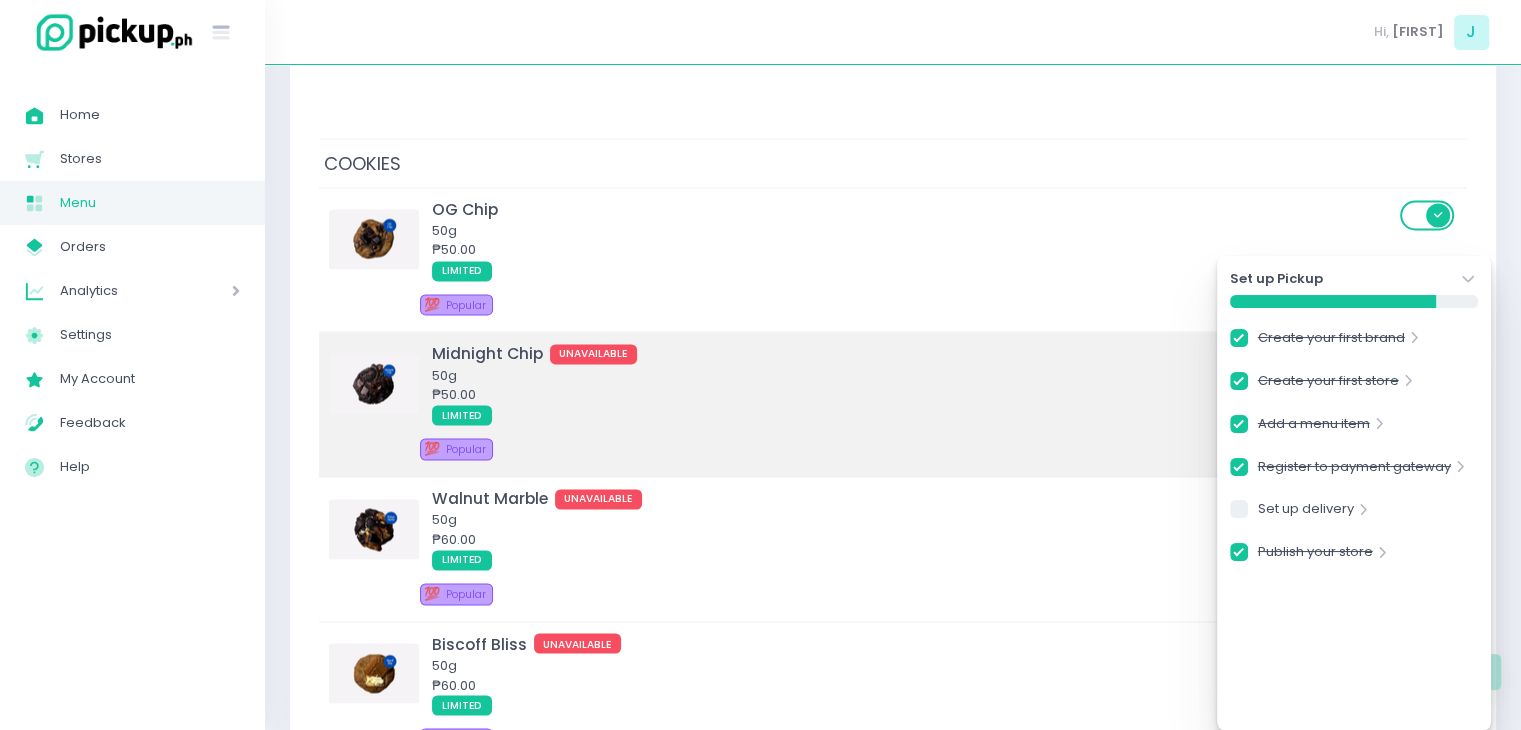 click on "₱50.00" at bounding box center (913, 395) 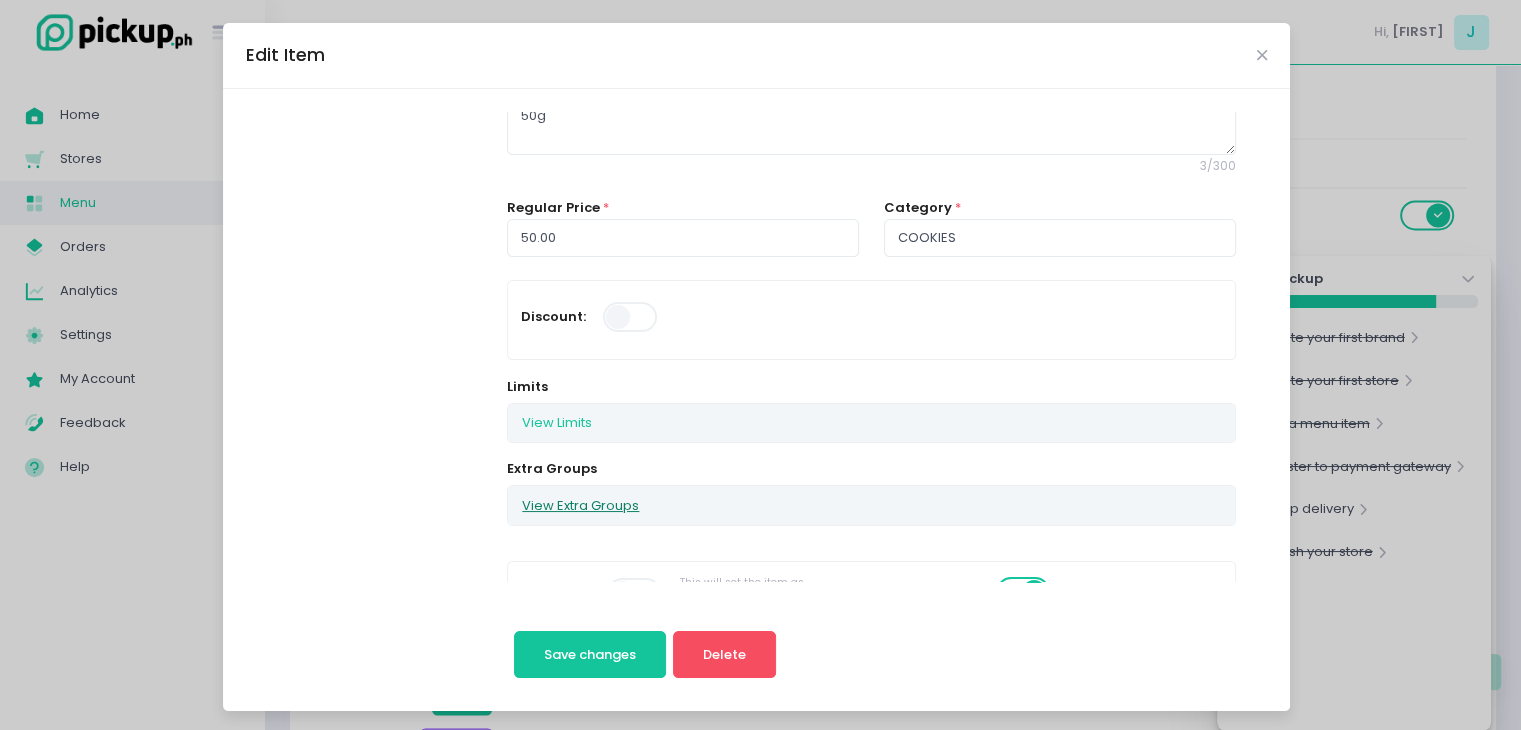 scroll, scrollTop: 300, scrollLeft: 0, axis: vertical 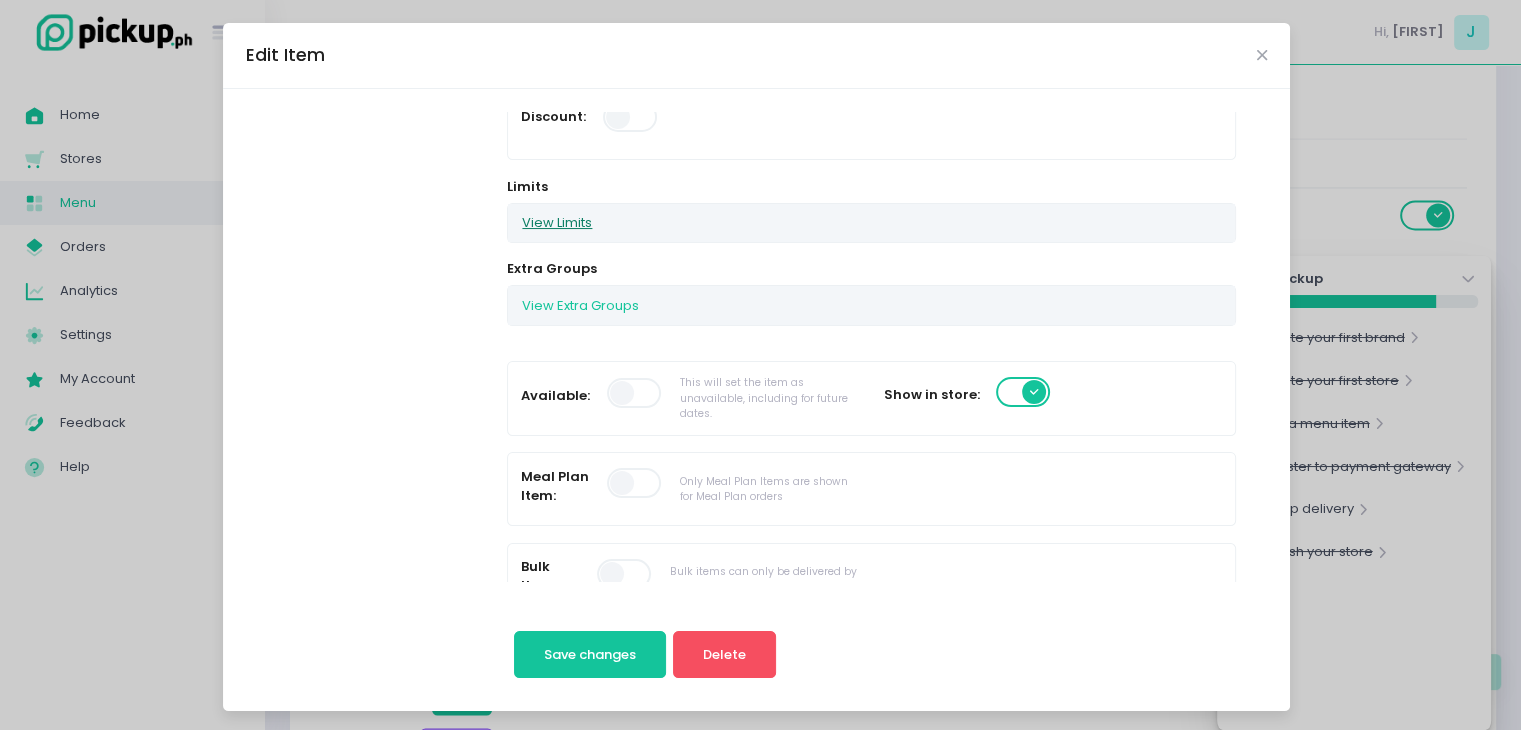 click on "View Limits" at bounding box center [557, 223] 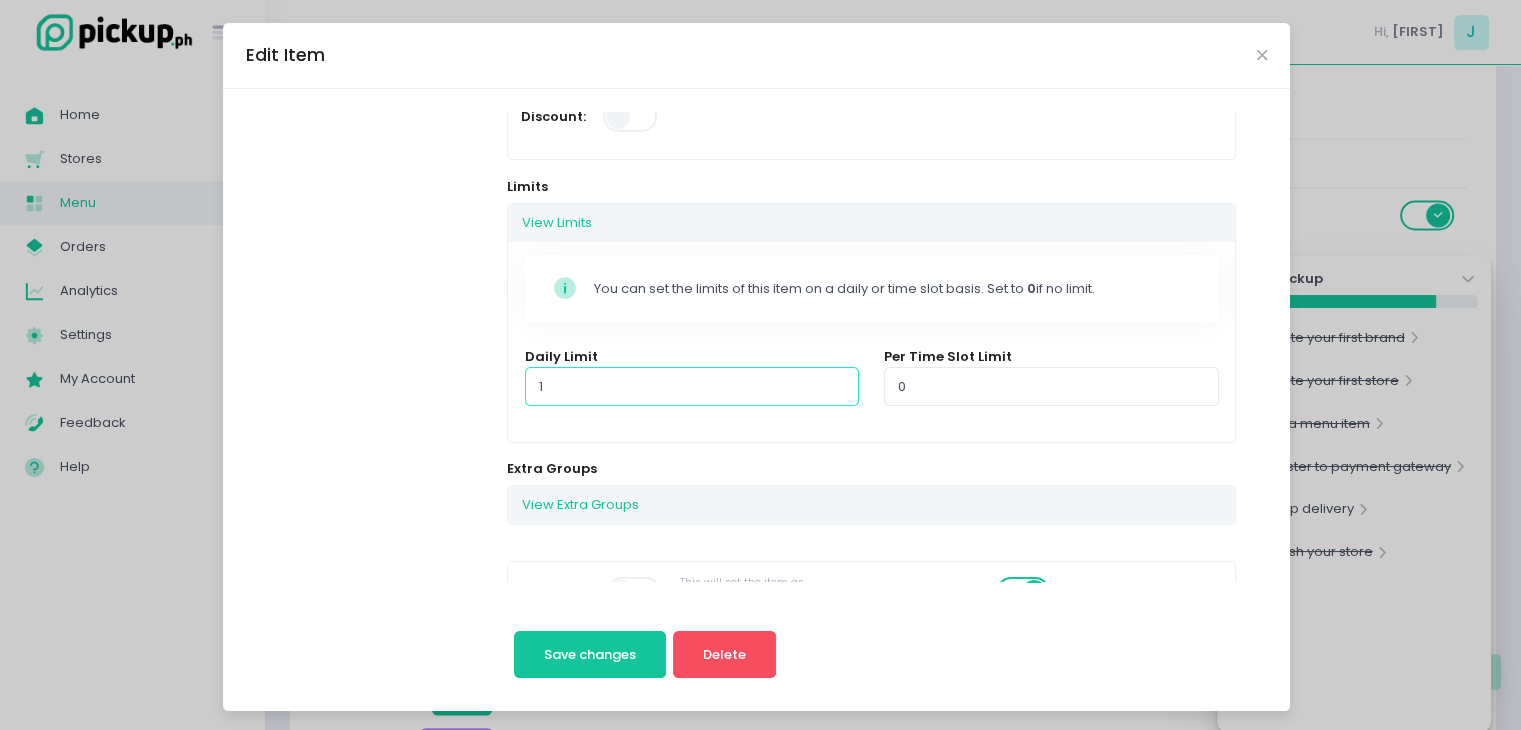 type on "1" 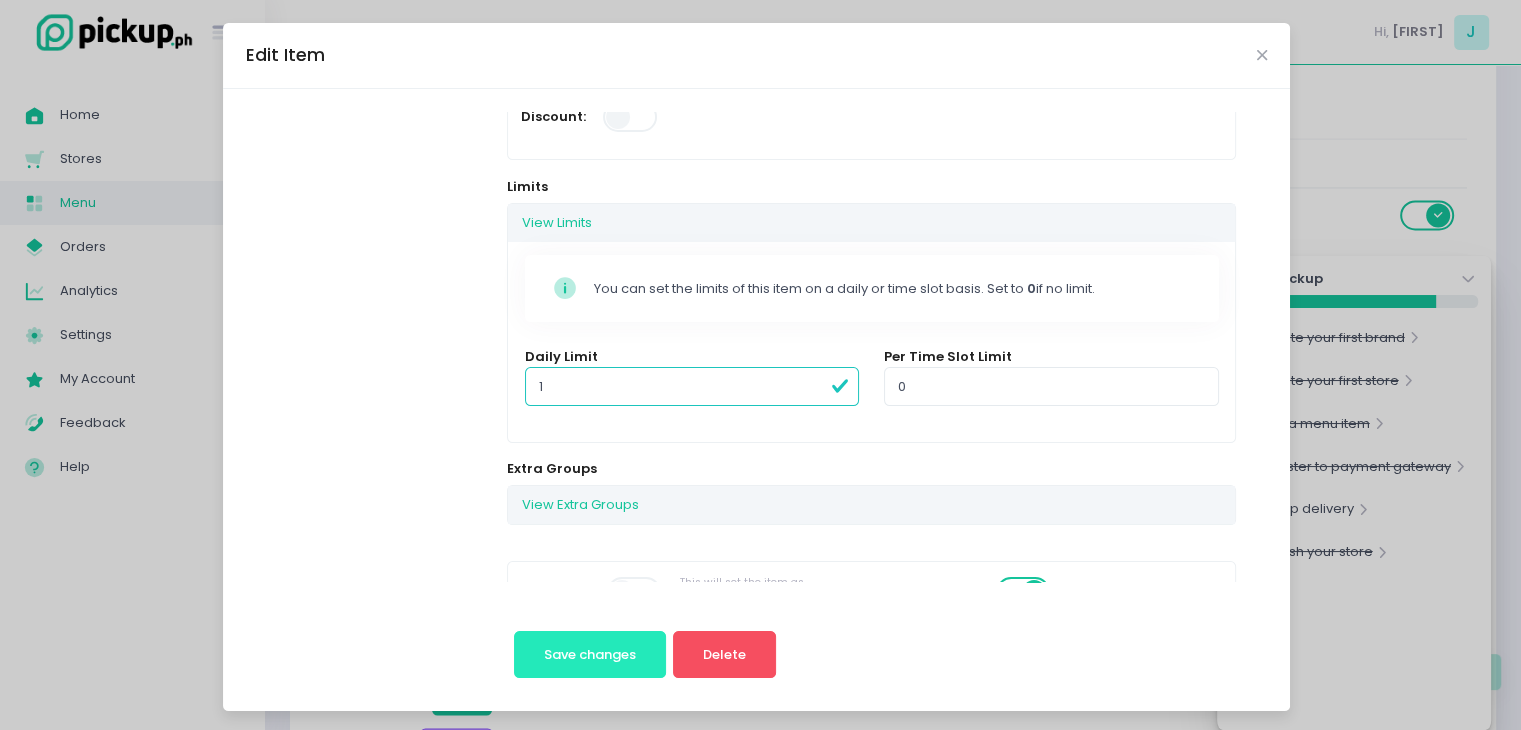 click on "Save changes" at bounding box center (590, 655) 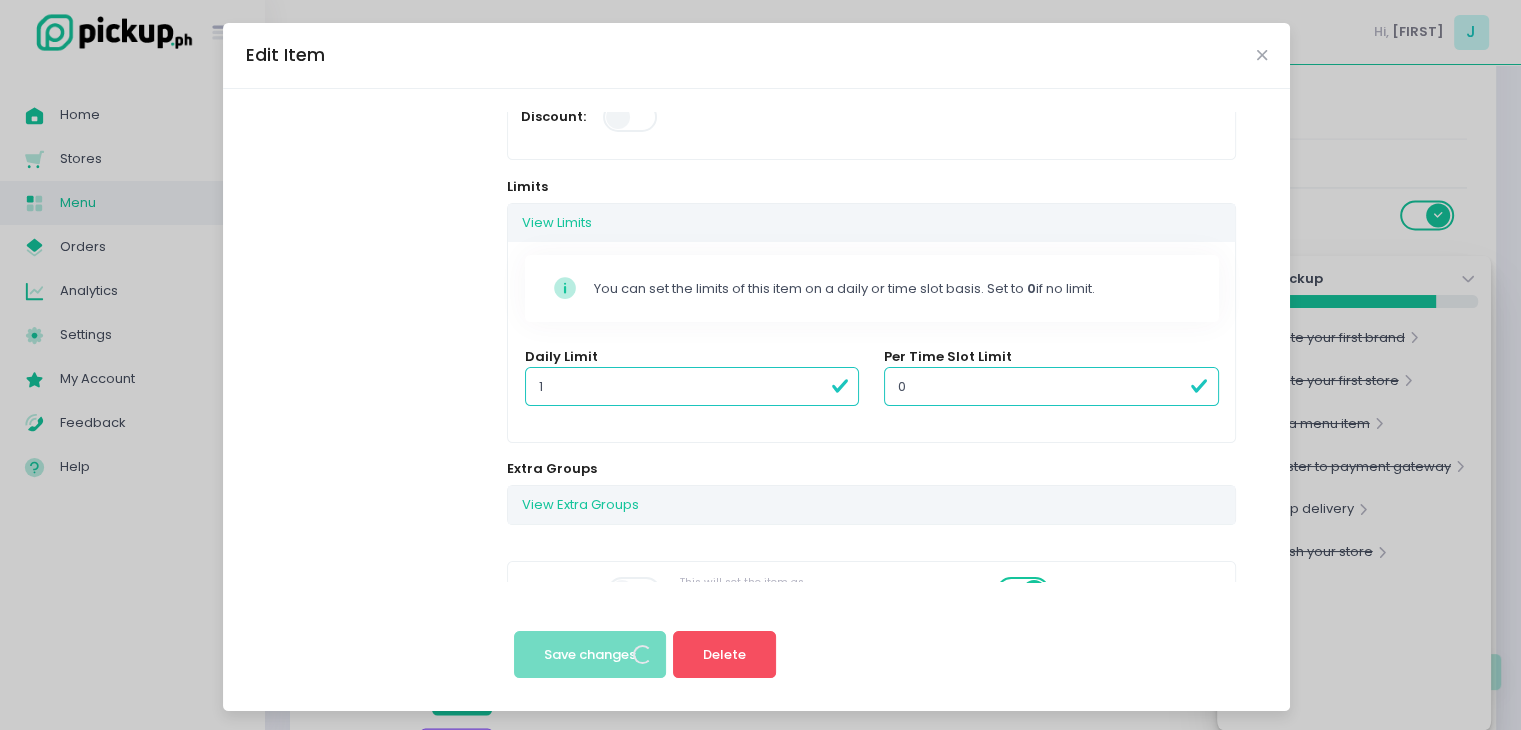 scroll, scrollTop: 0, scrollLeft: 0, axis: both 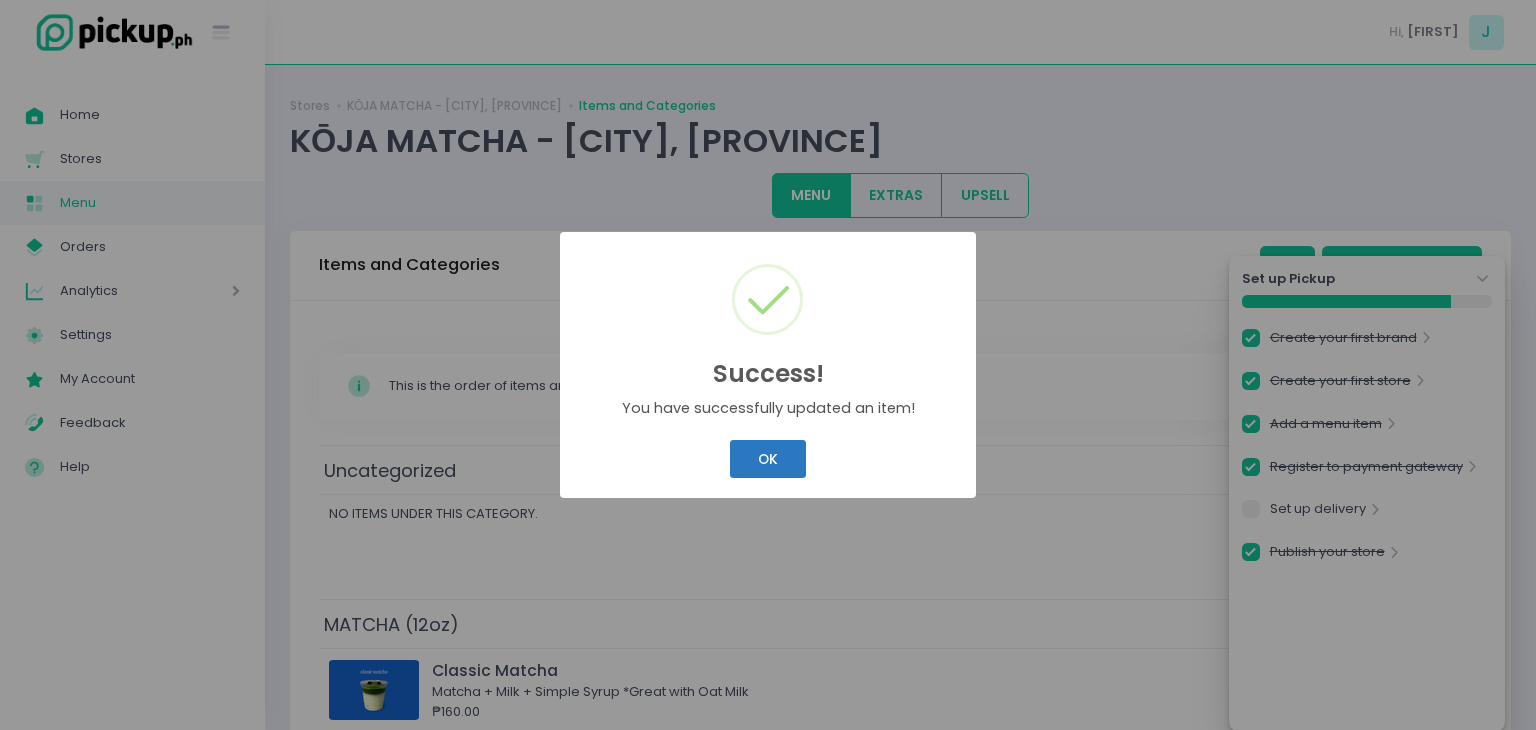 click on "OK" at bounding box center [767, 459] 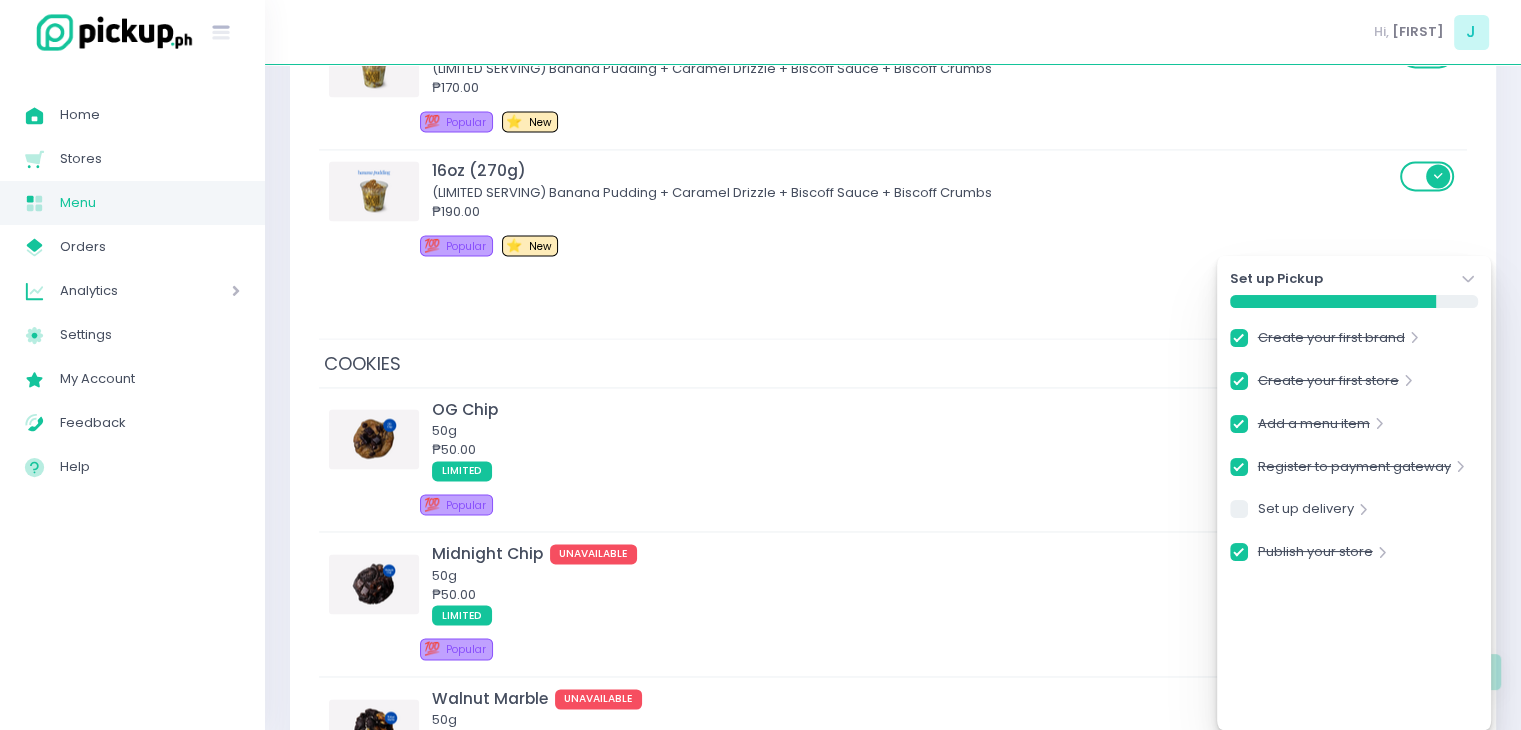 scroll, scrollTop: 3300, scrollLeft: 0, axis: vertical 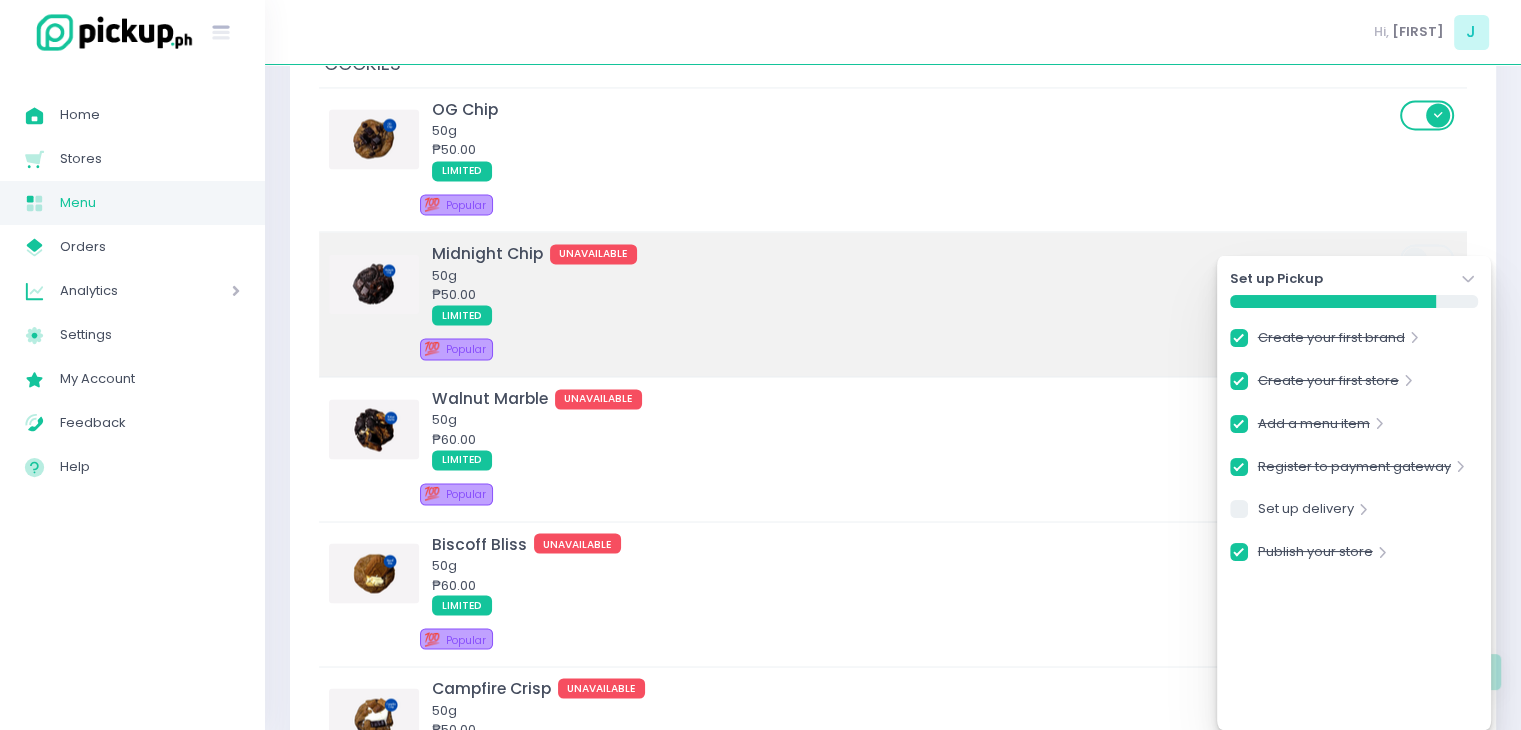 click on "LIMITED" at bounding box center [913, 315] 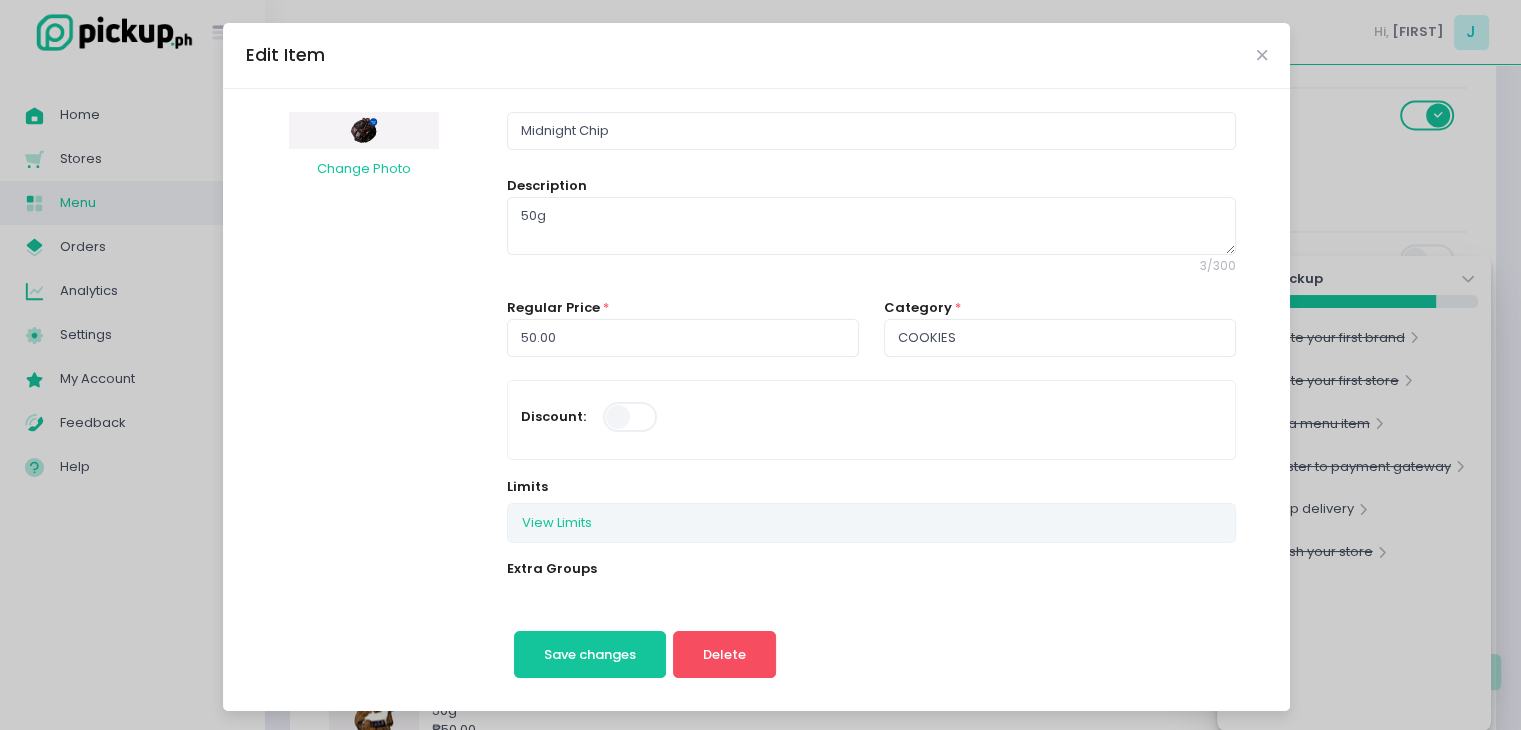 scroll, scrollTop: 500, scrollLeft: 0, axis: vertical 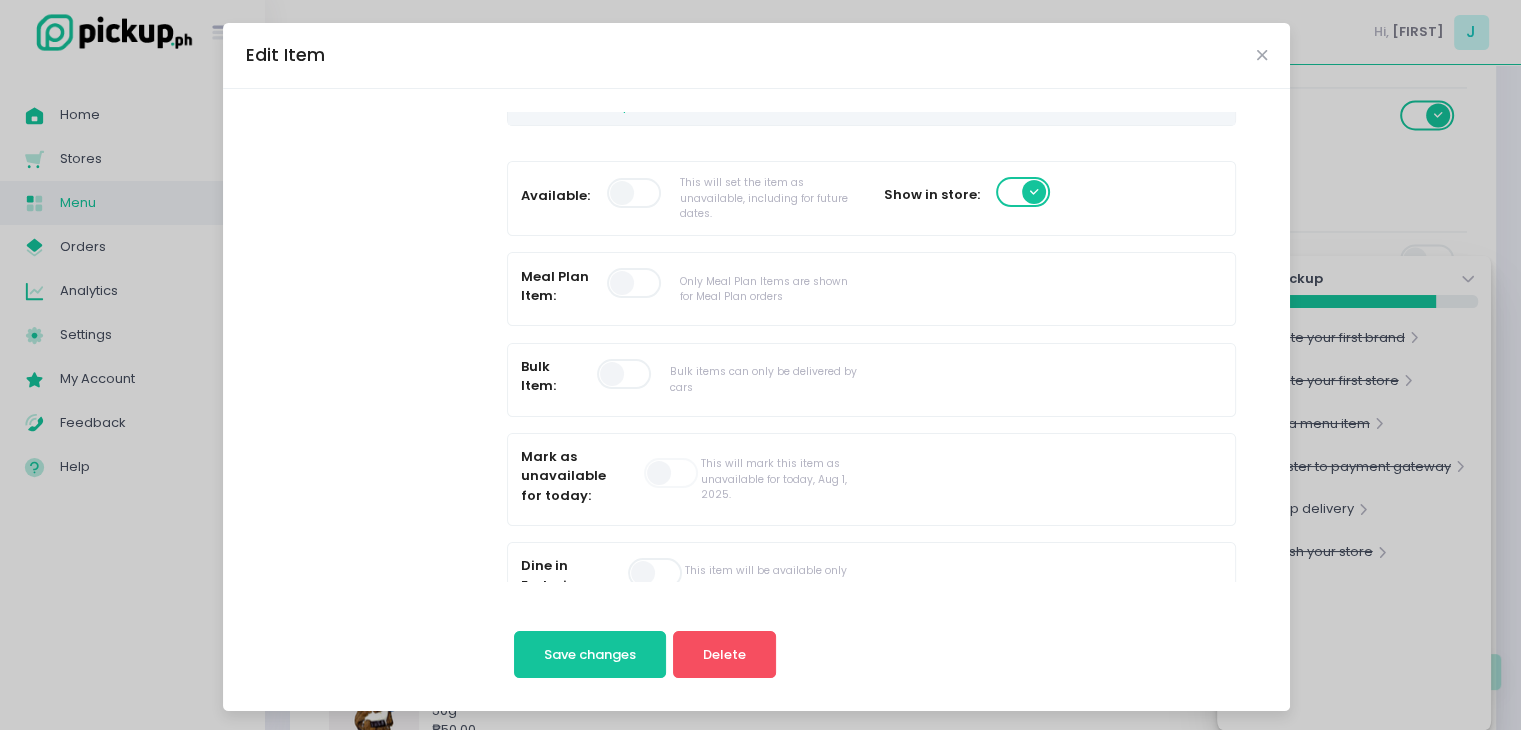 click at bounding box center (635, 193) 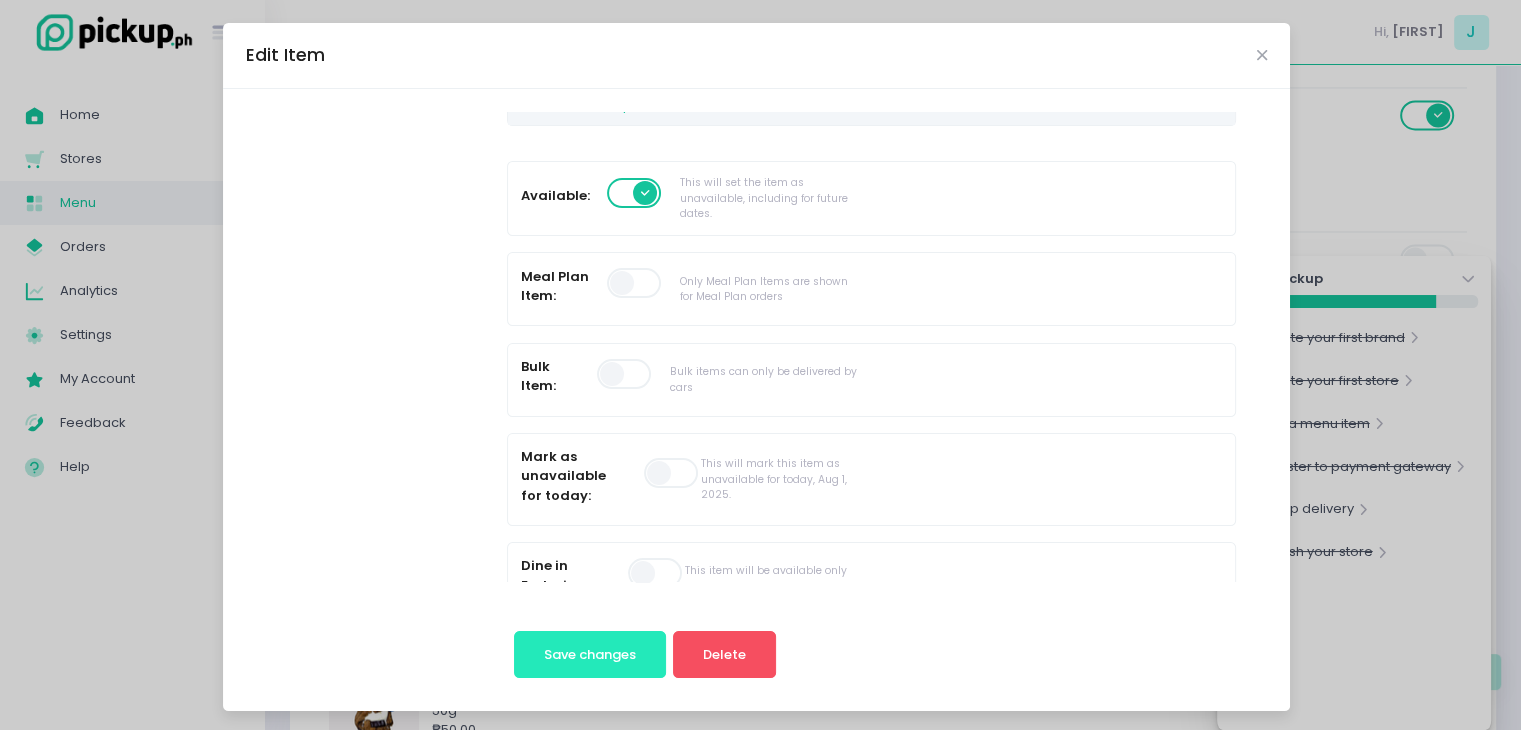 click on "Save changes" at bounding box center (590, 655) 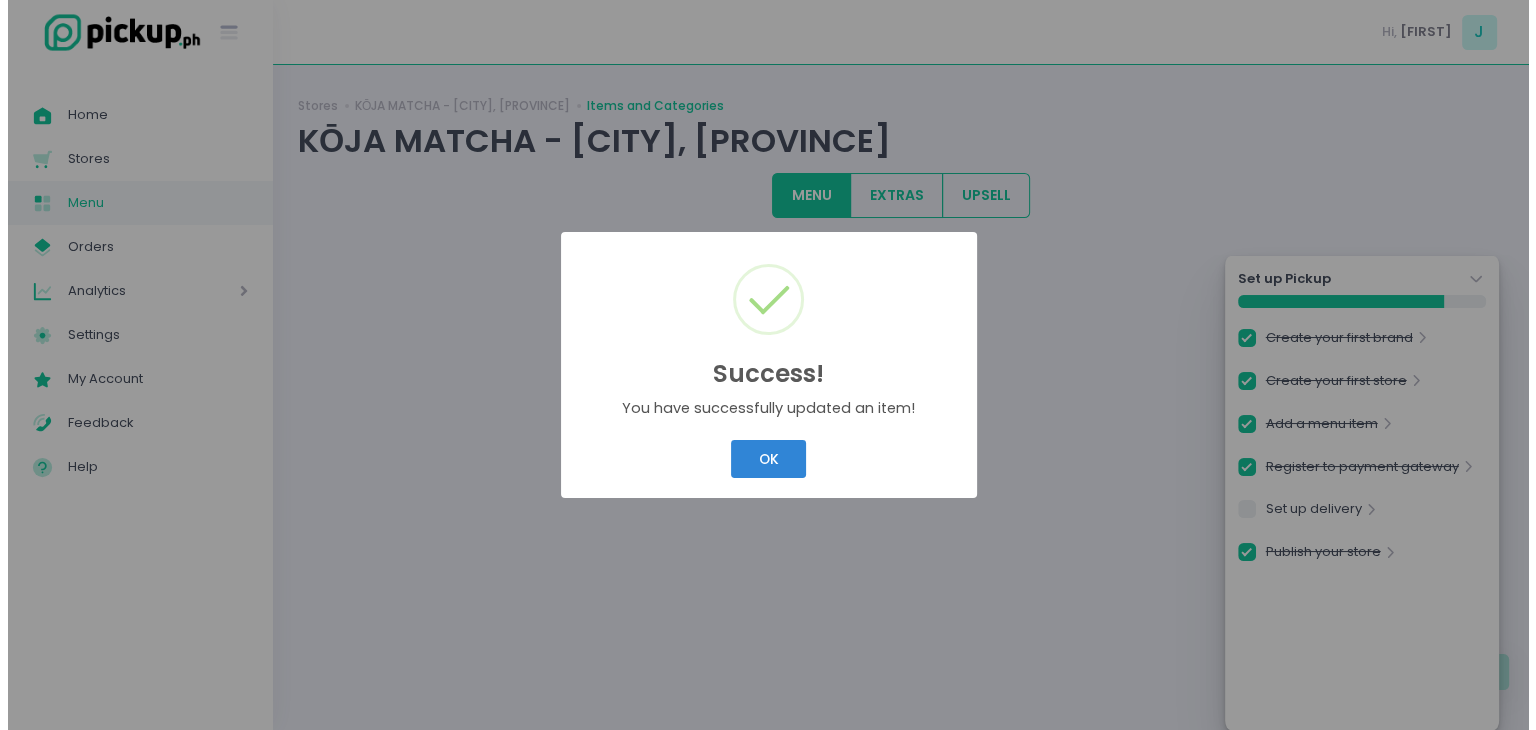 scroll, scrollTop: 0, scrollLeft: 0, axis: both 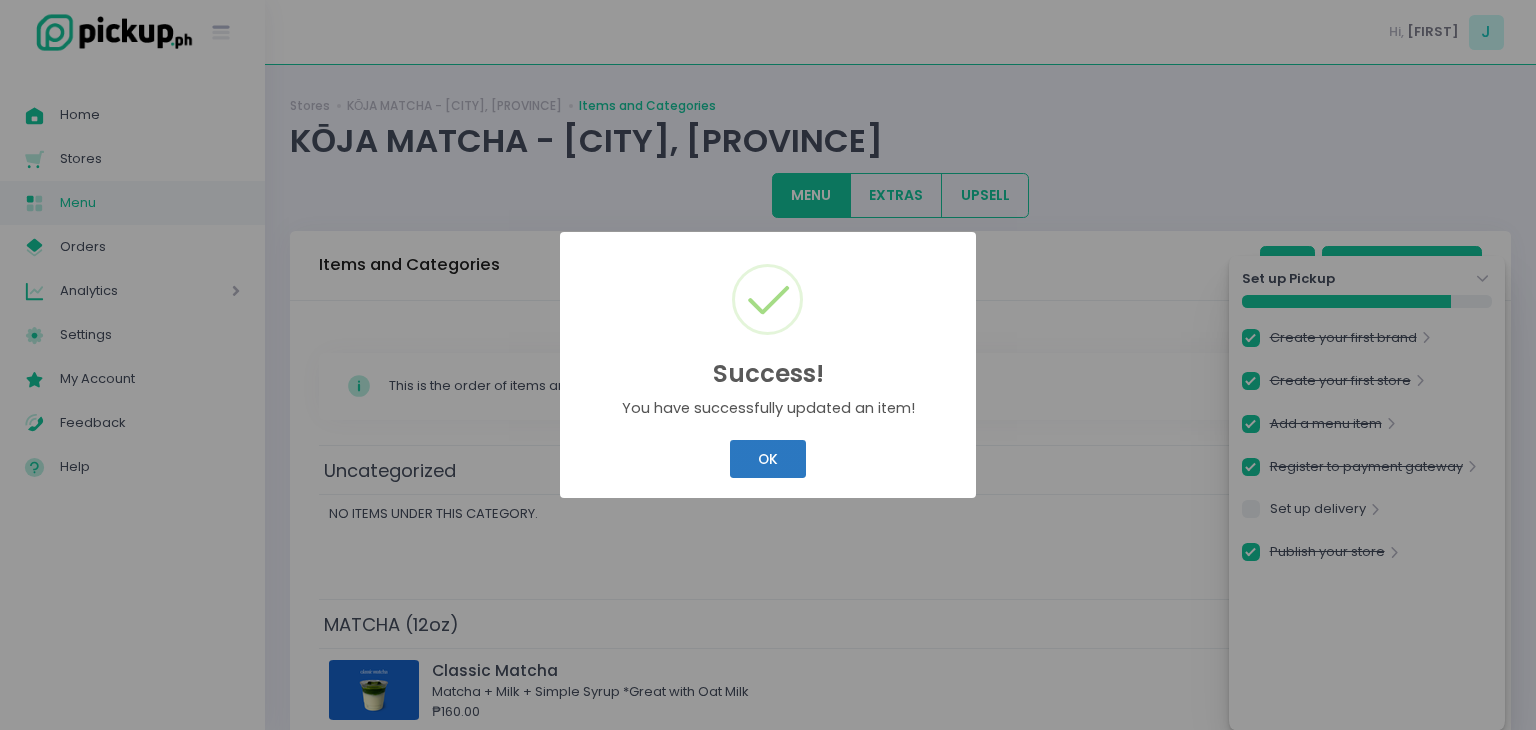 click on "OK" at bounding box center (767, 459) 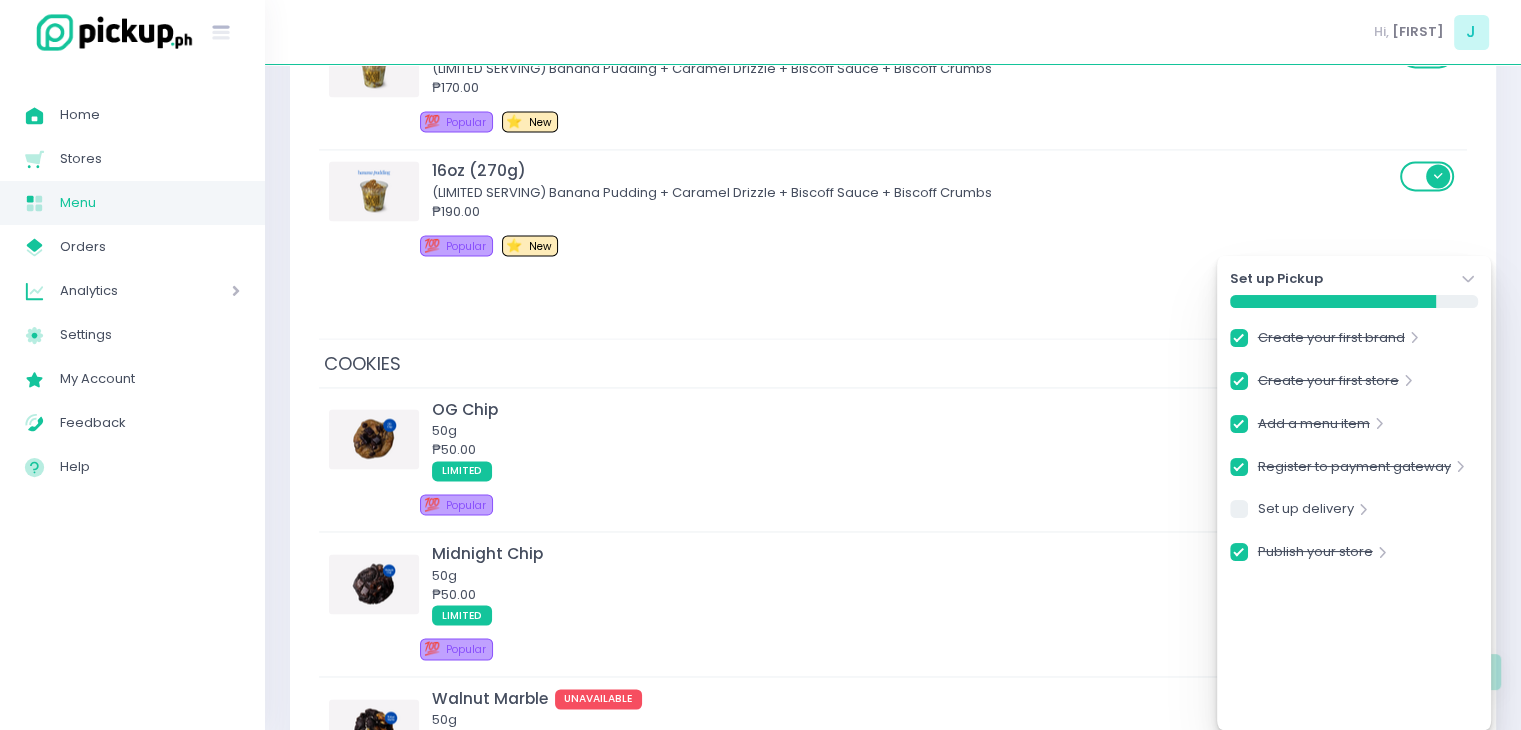 scroll, scrollTop: 3300, scrollLeft: 0, axis: vertical 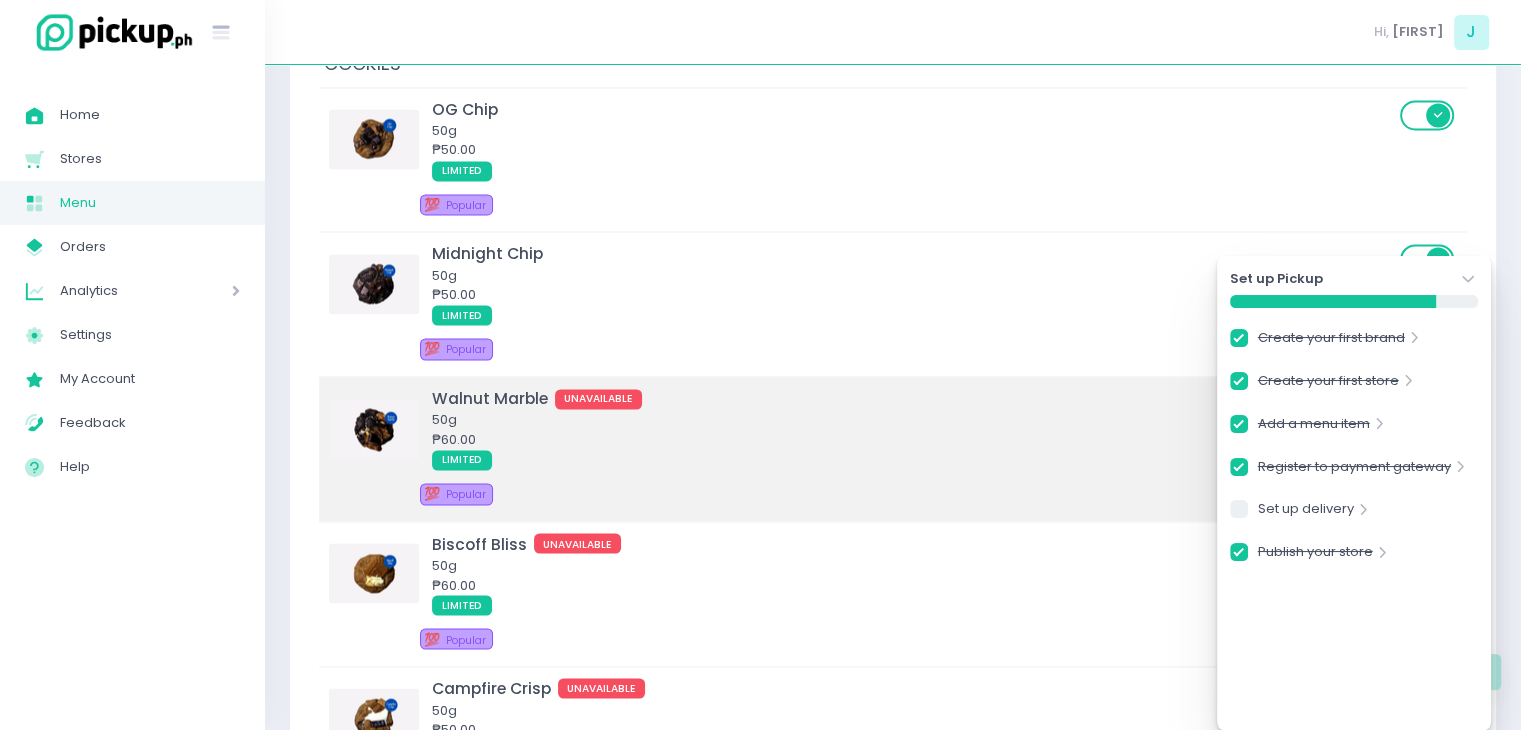 click on "₱60.00" at bounding box center [913, 440] 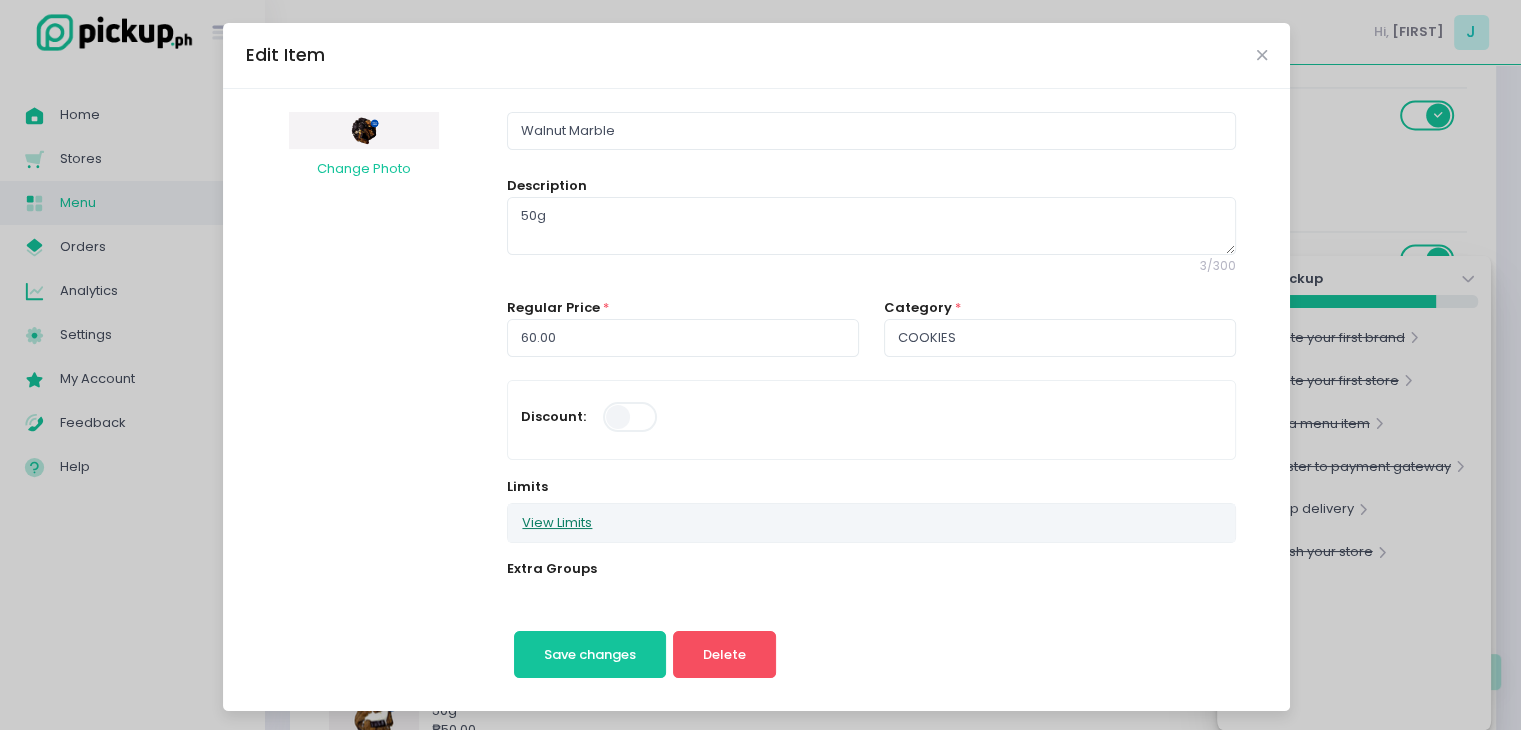 click on "View Limits" at bounding box center (557, 523) 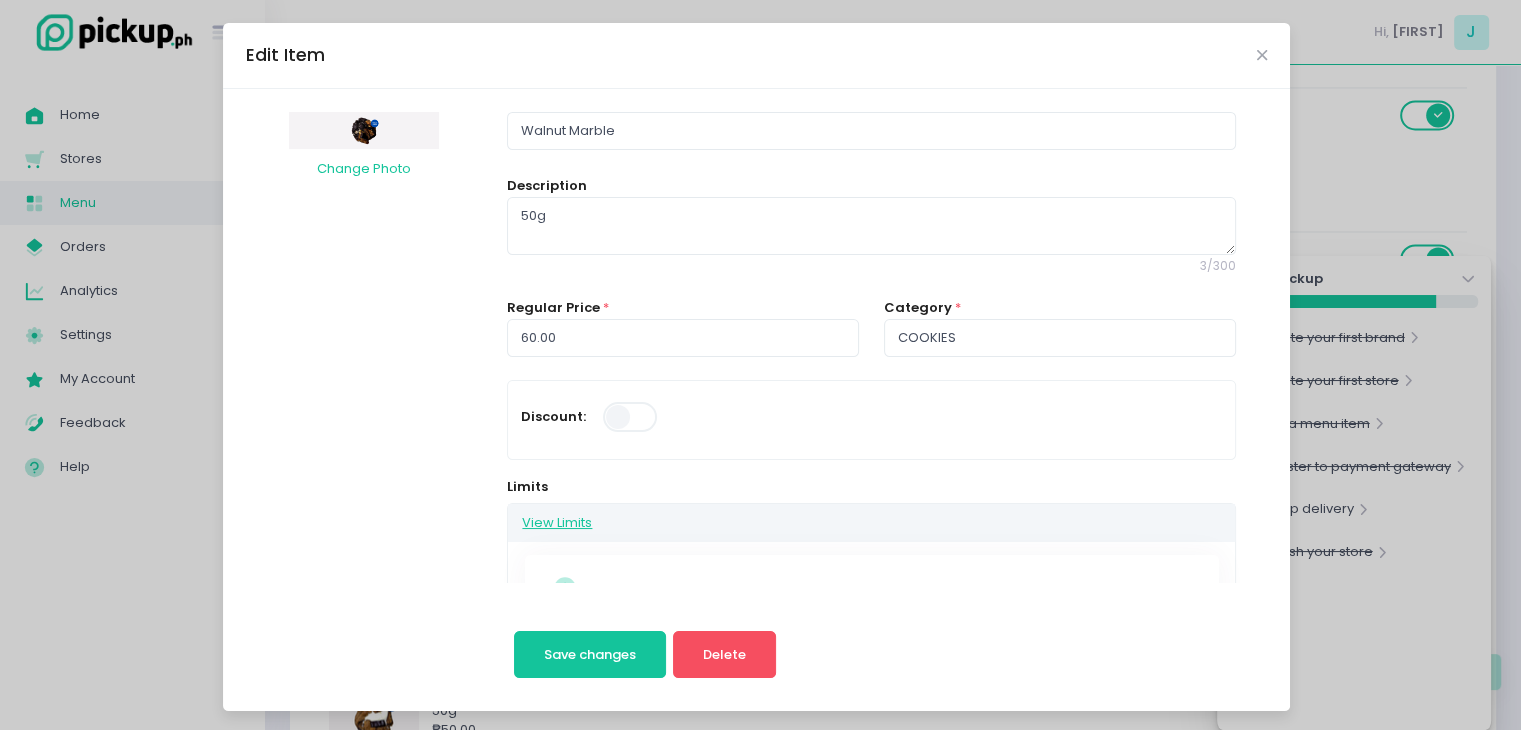 scroll, scrollTop: 200, scrollLeft: 0, axis: vertical 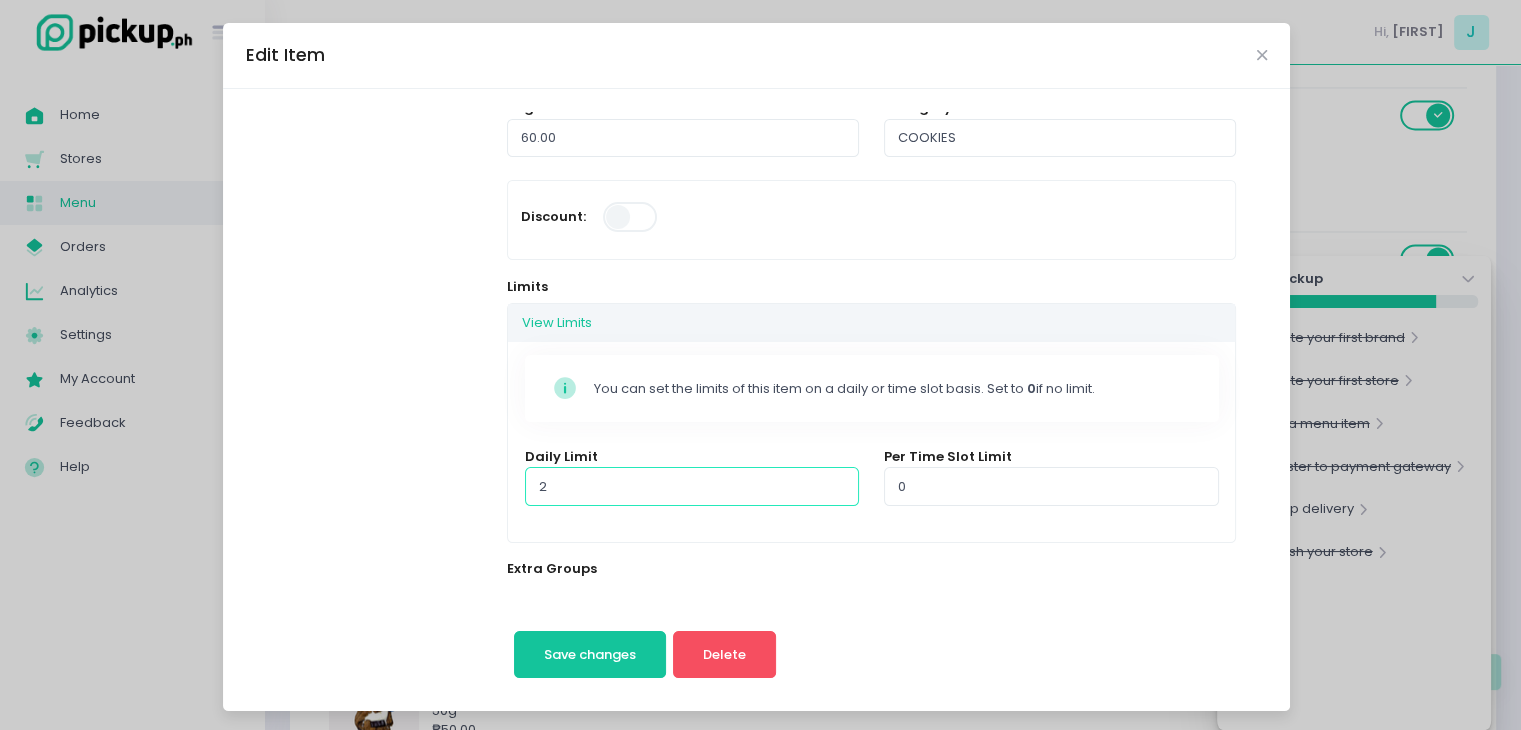 click on "2" at bounding box center [692, 486] 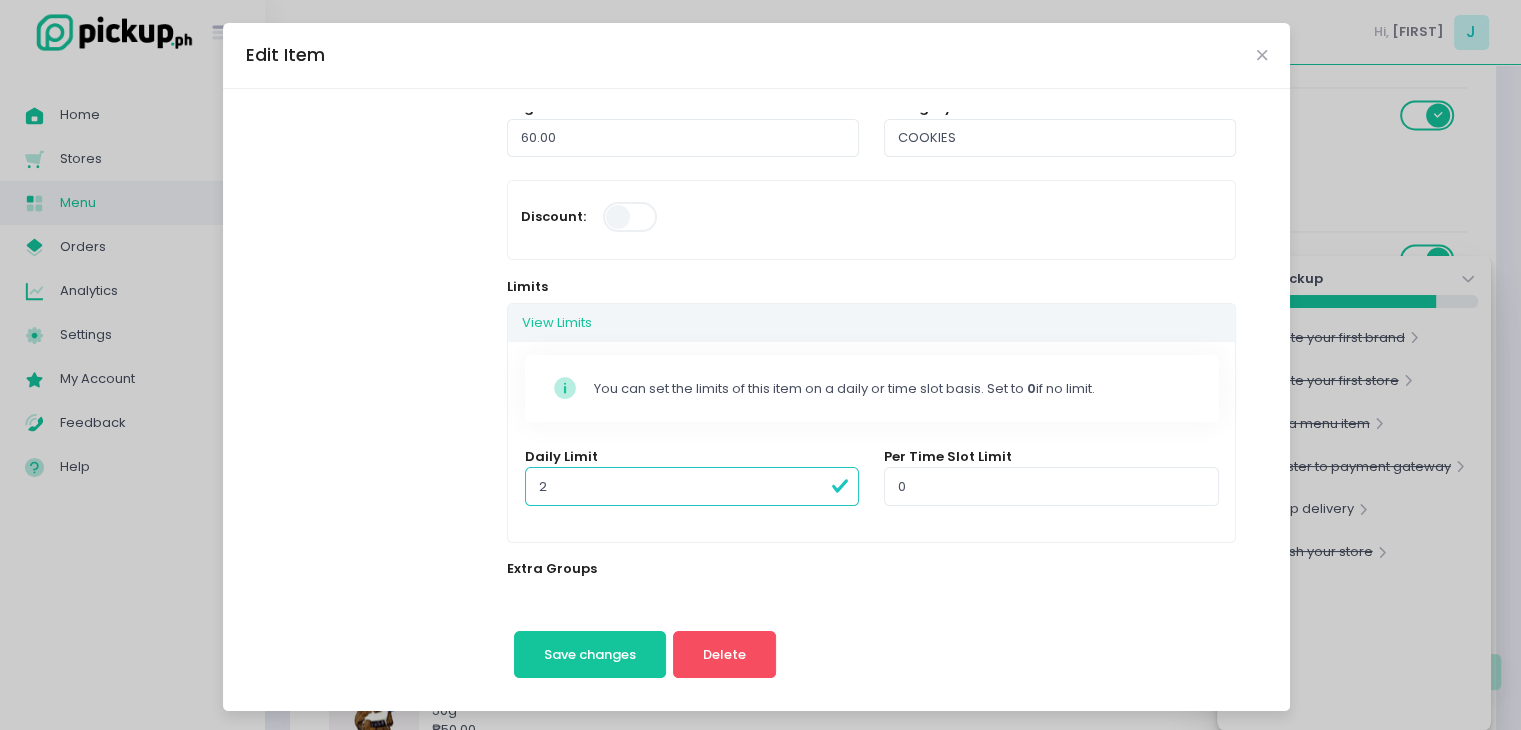 click on "2" at bounding box center (692, 486) 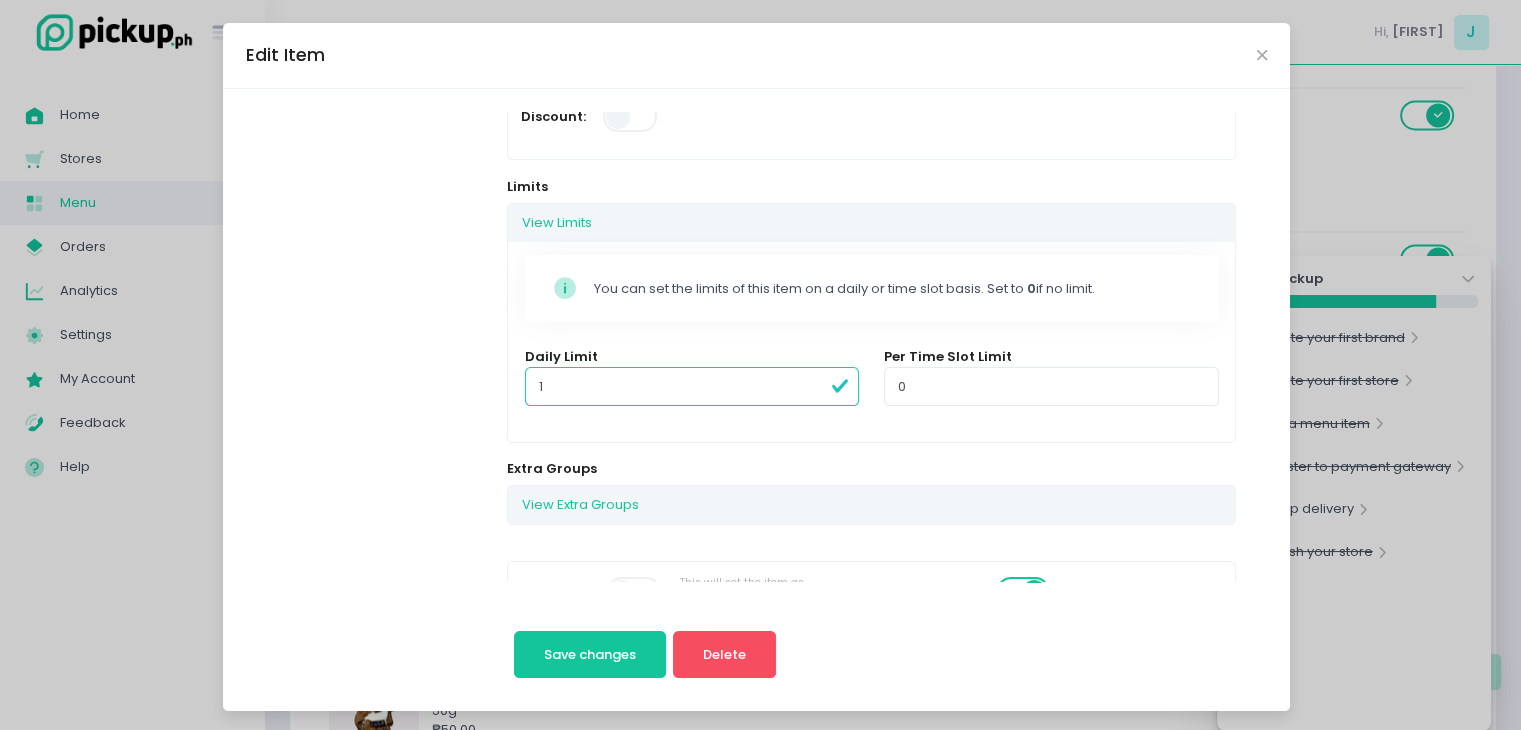 click on "1" at bounding box center (692, 386) 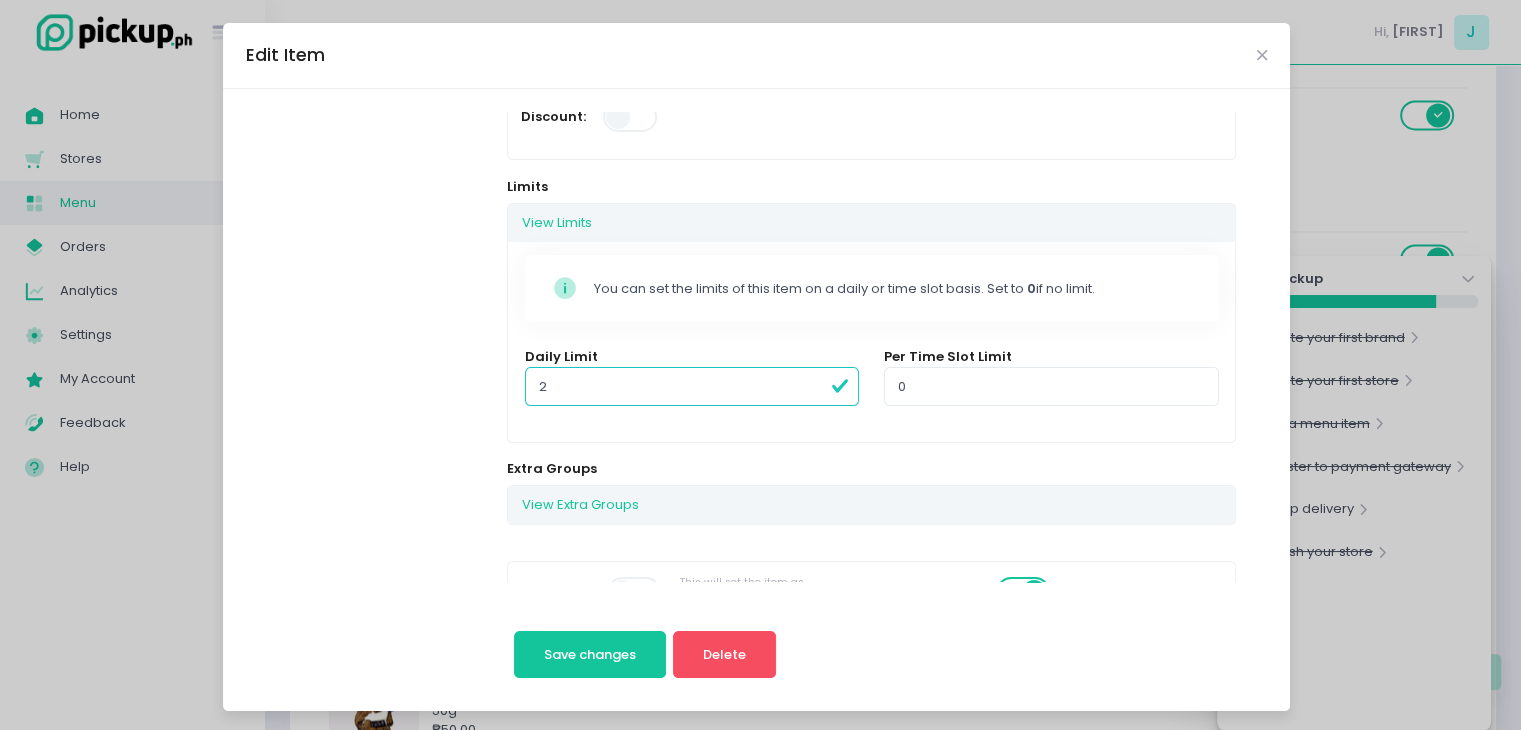 click on "2" at bounding box center (692, 386) 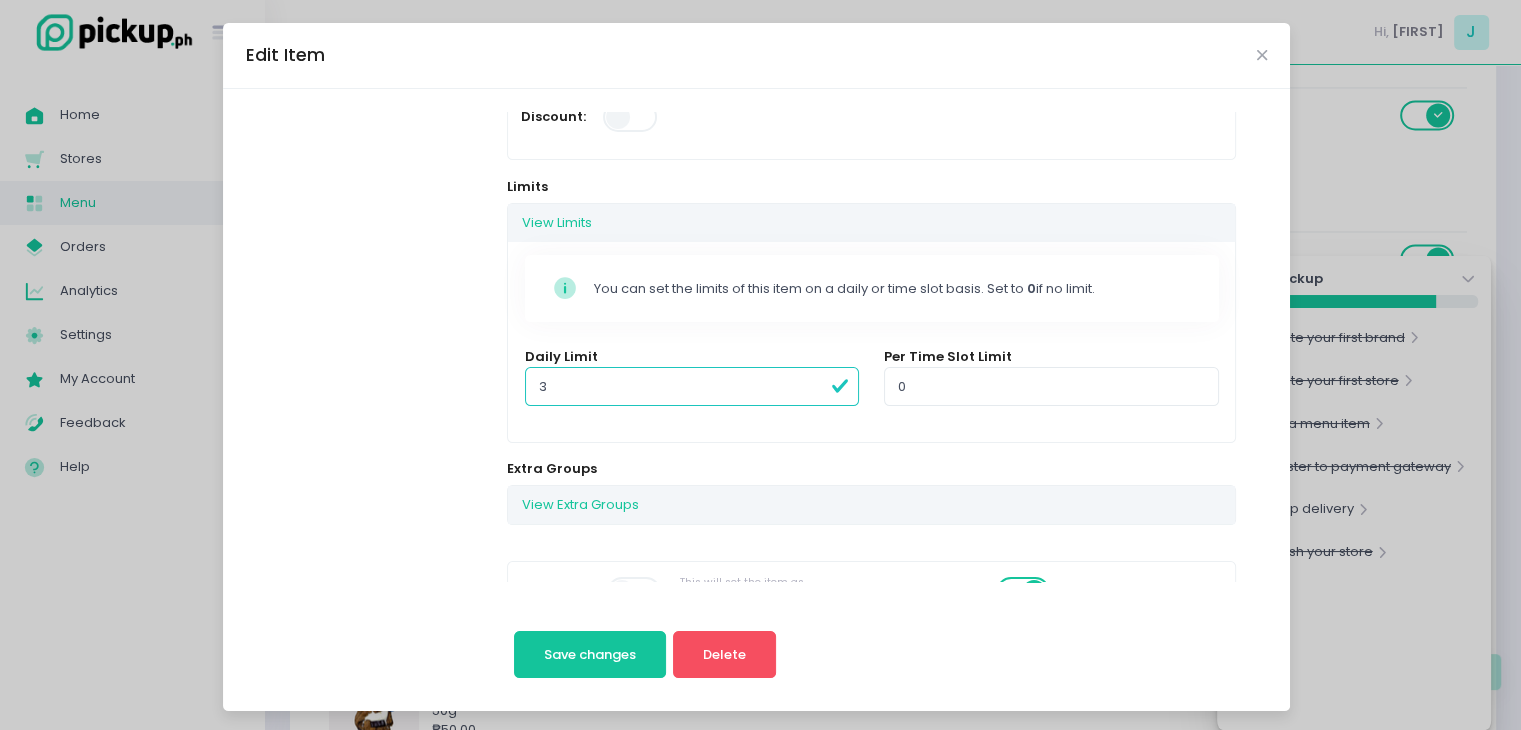 type on "3" 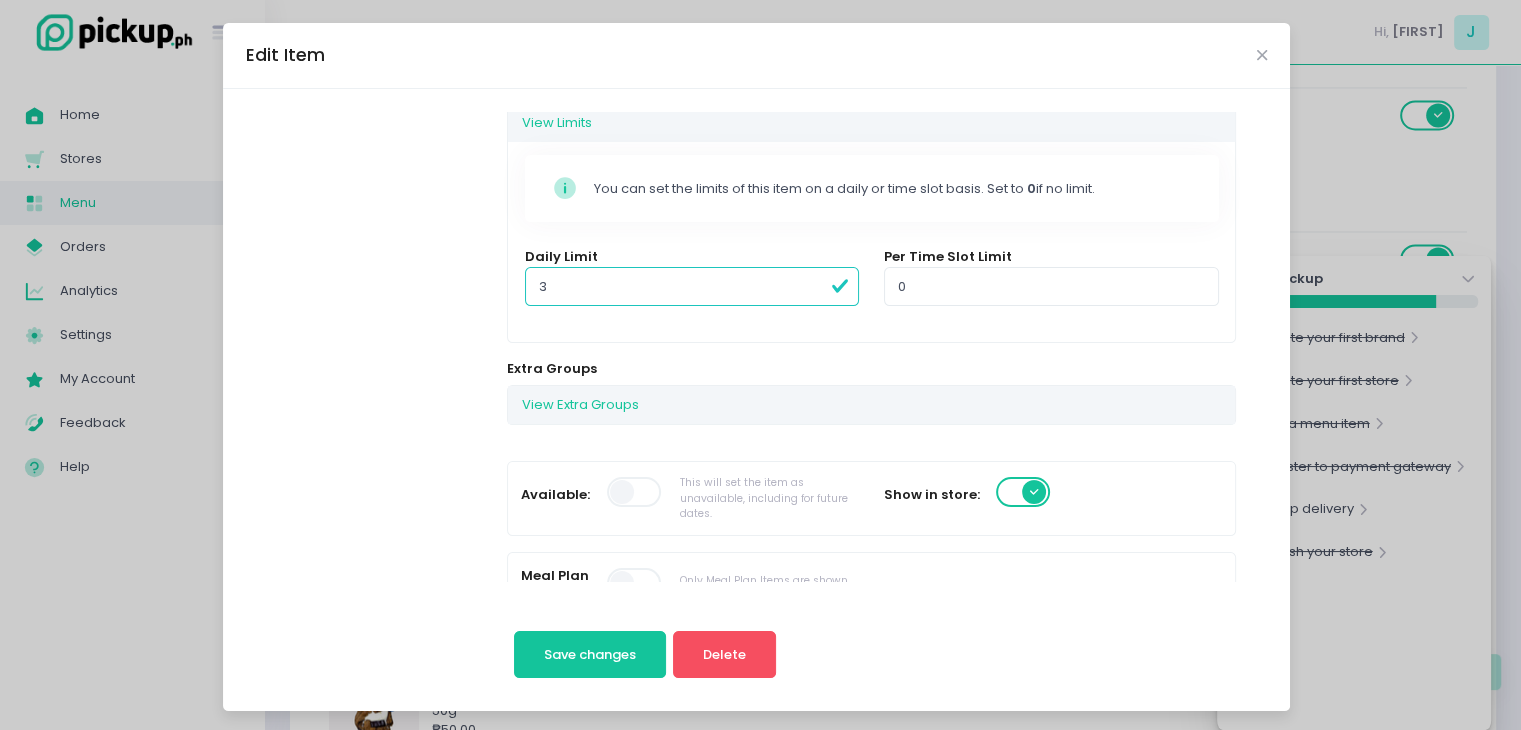 click at bounding box center [635, 492] 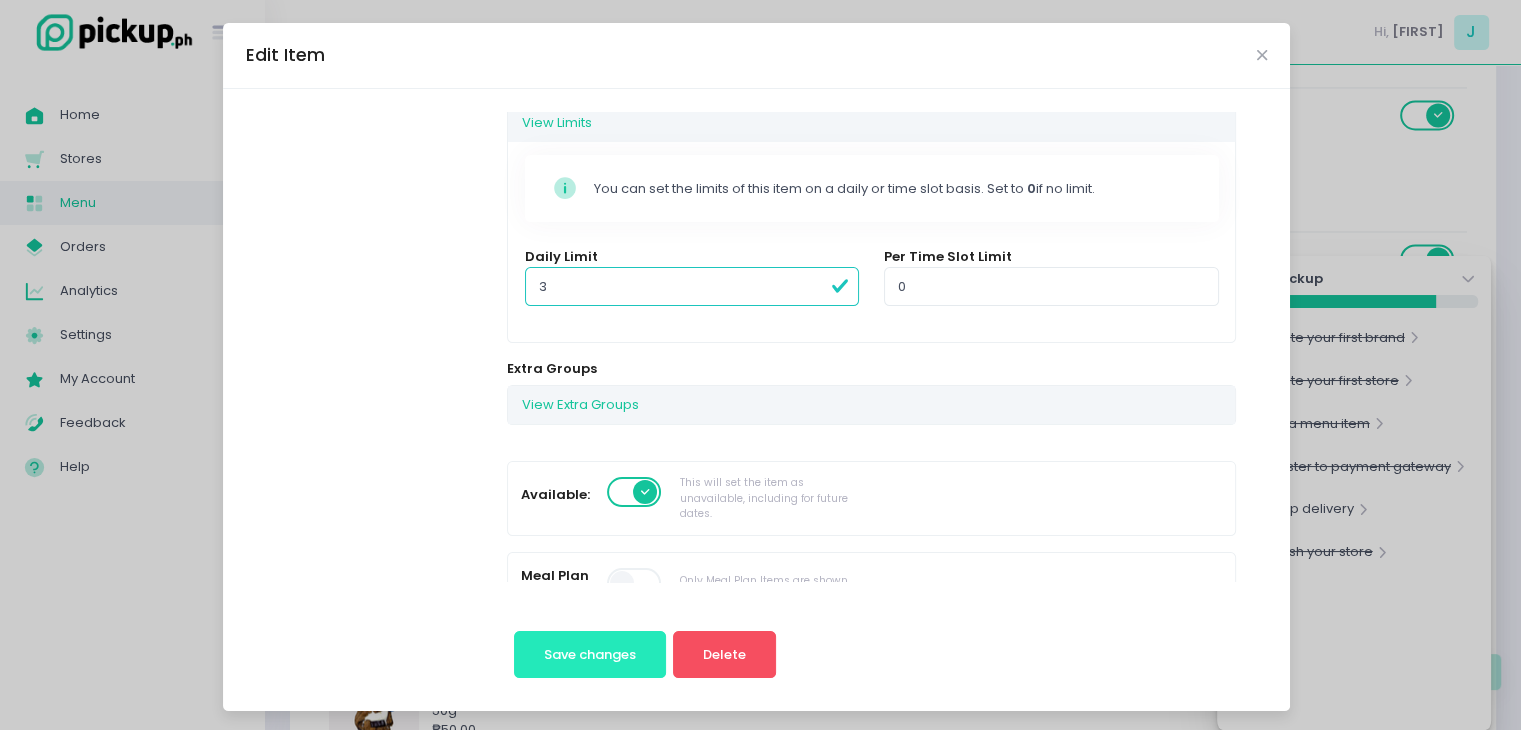 click on "Save changes" at bounding box center (590, 655) 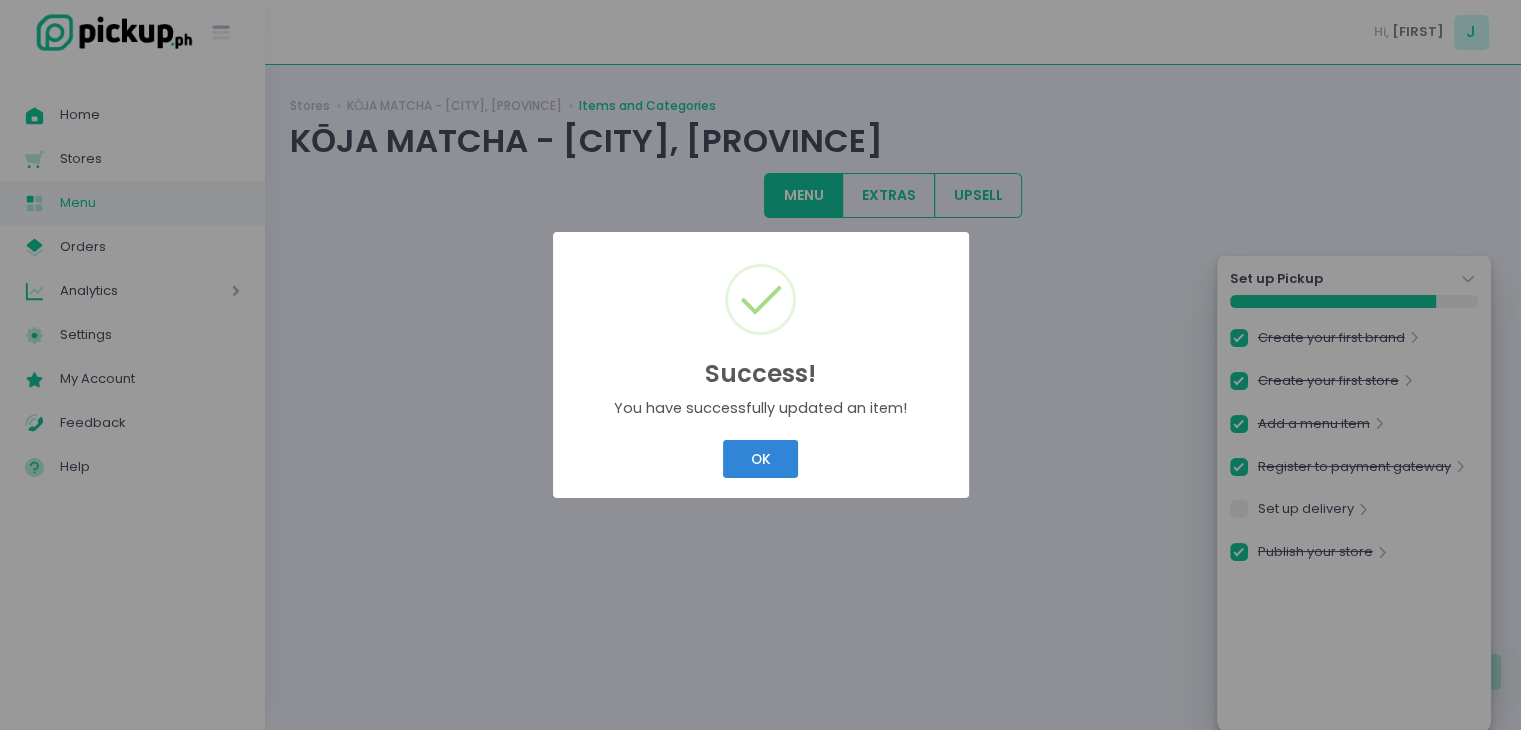 scroll, scrollTop: 0, scrollLeft: 0, axis: both 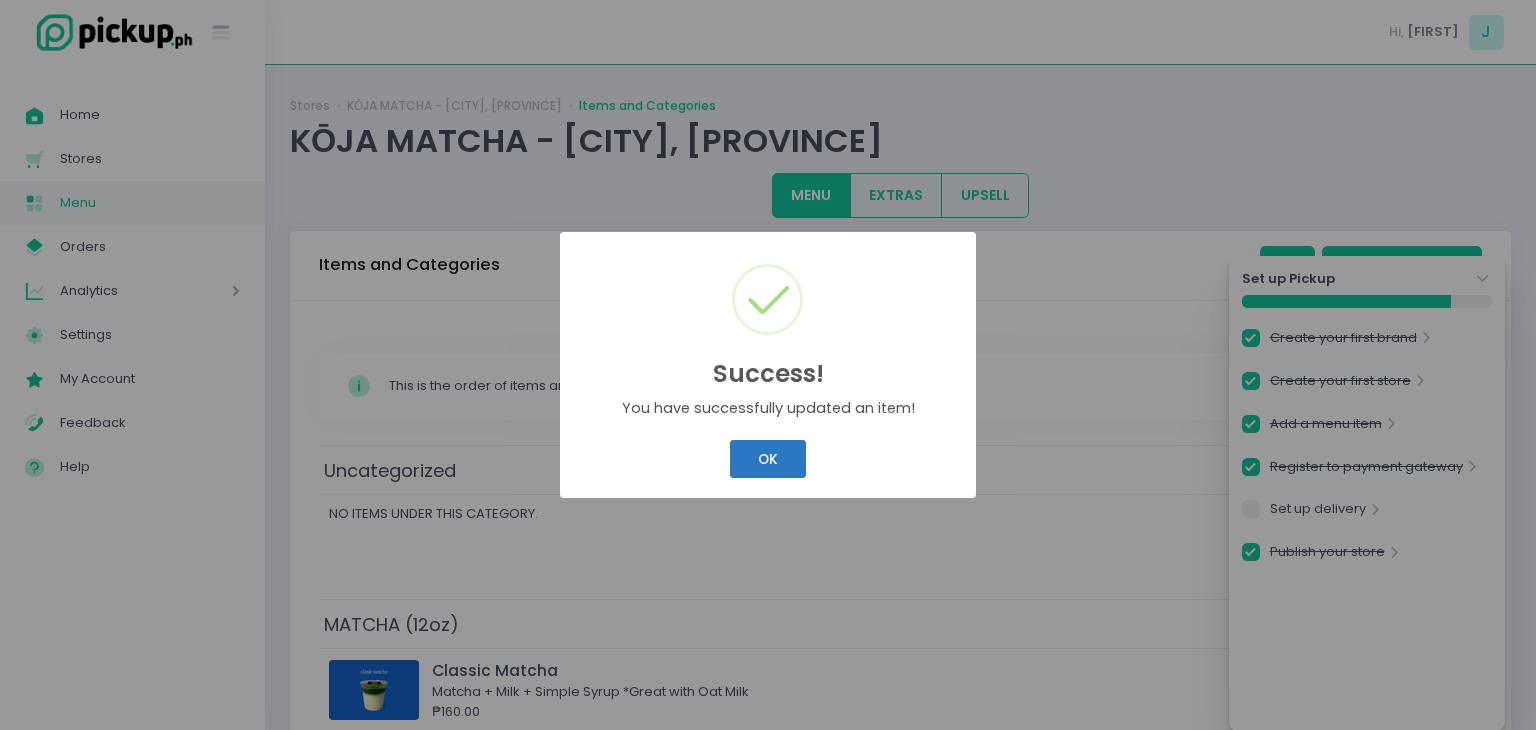 click on "OK" at bounding box center (767, 459) 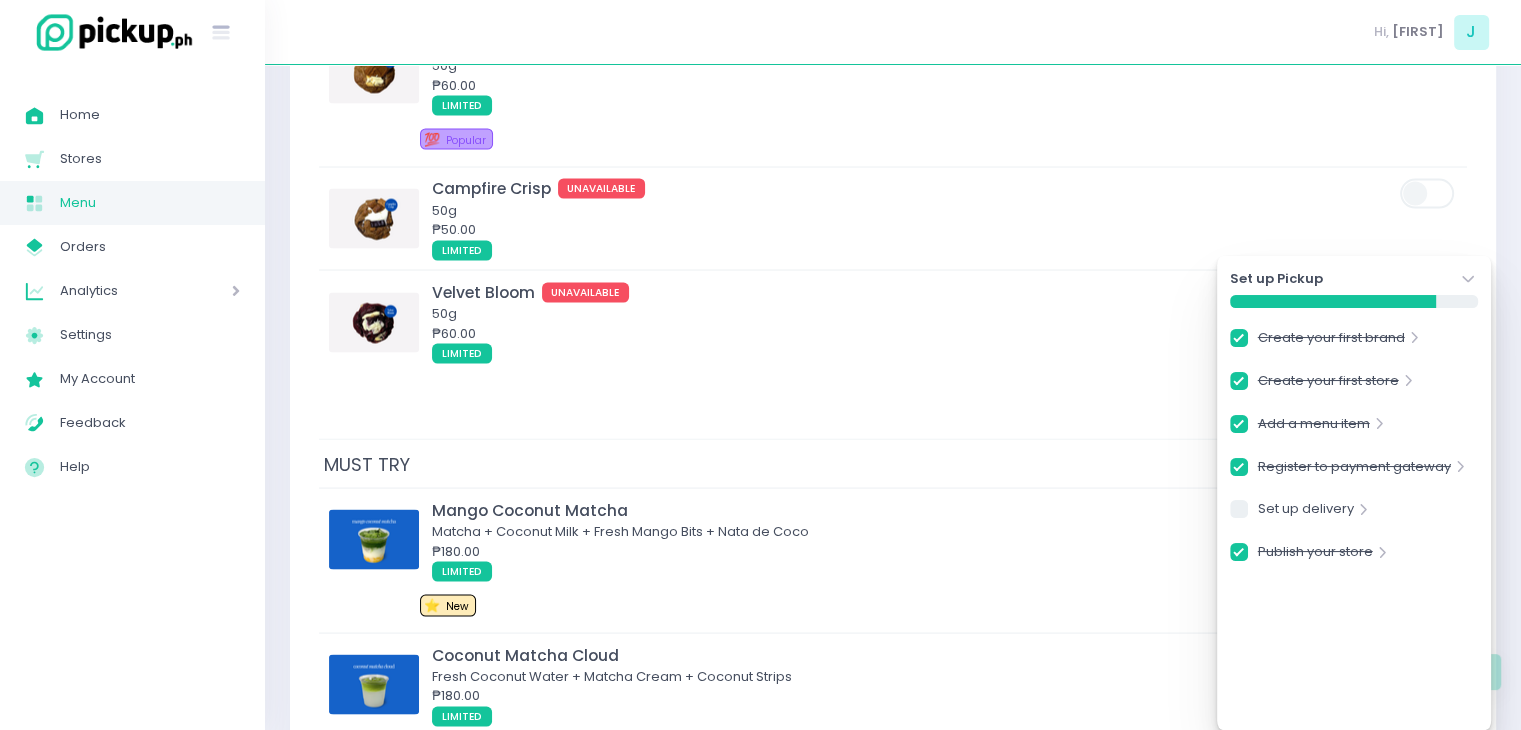 scroll, scrollTop: 3600, scrollLeft: 0, axis: vertical 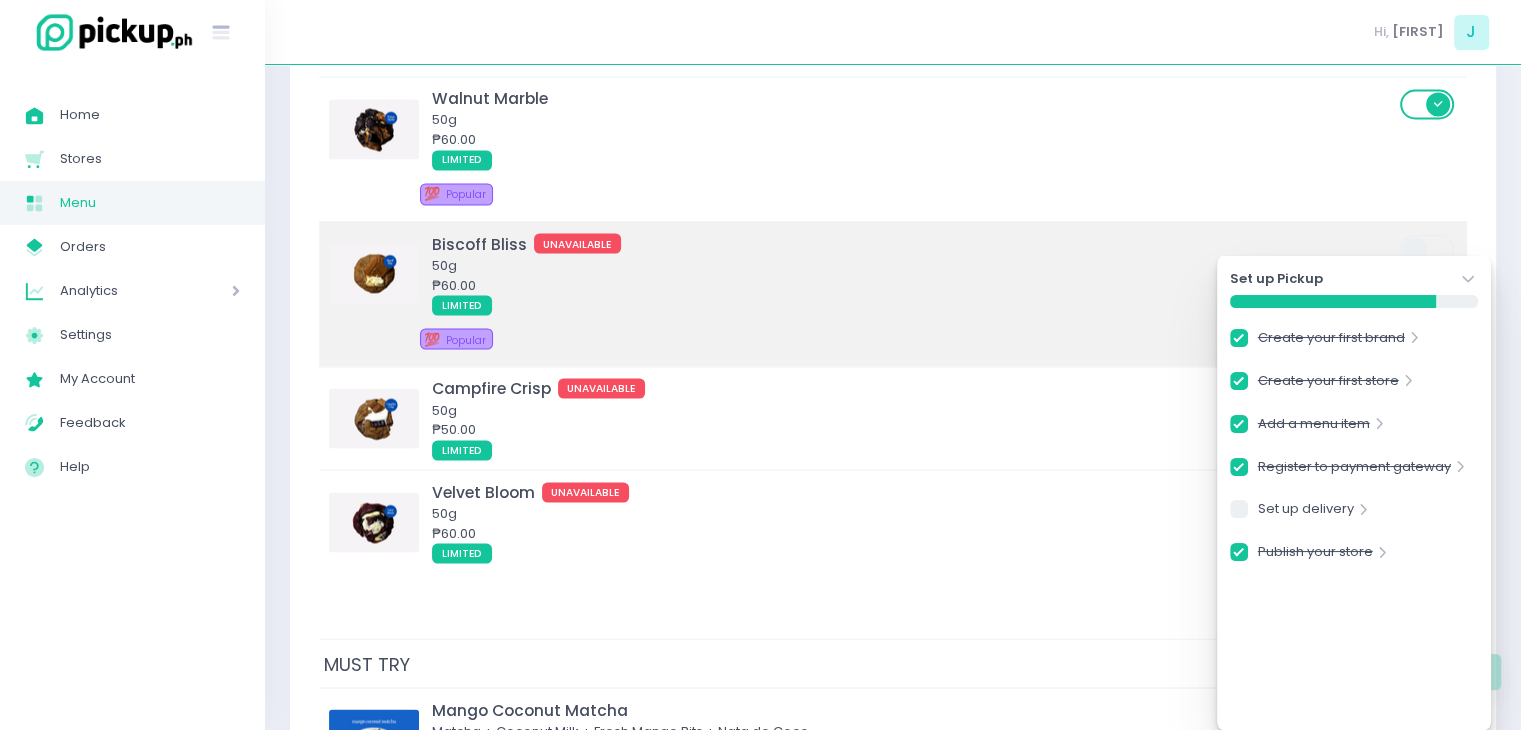 click on "LIMITED" at bounding box center [913, 304] 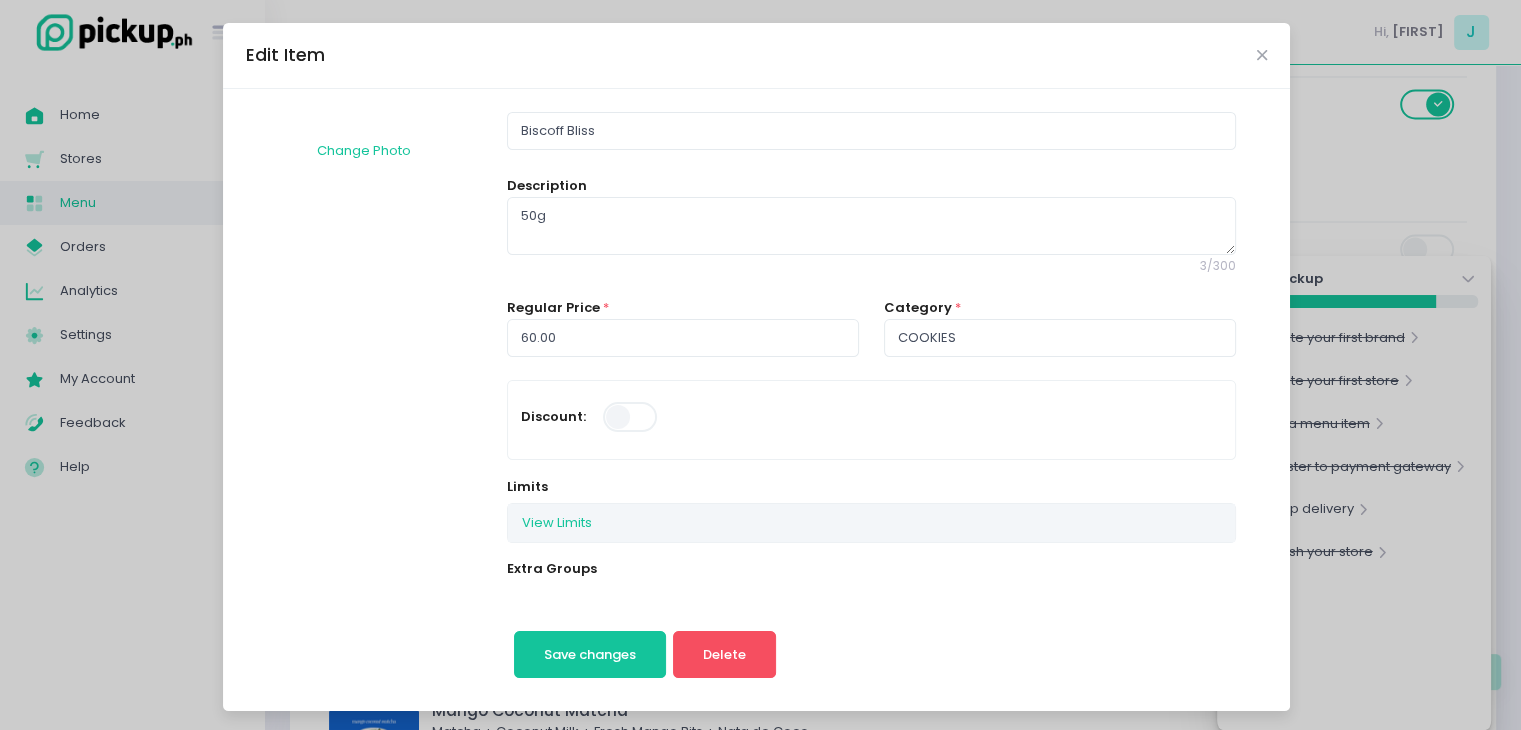 scroll, scrollTop: 200, scrollLeft: 0, axis: vertical 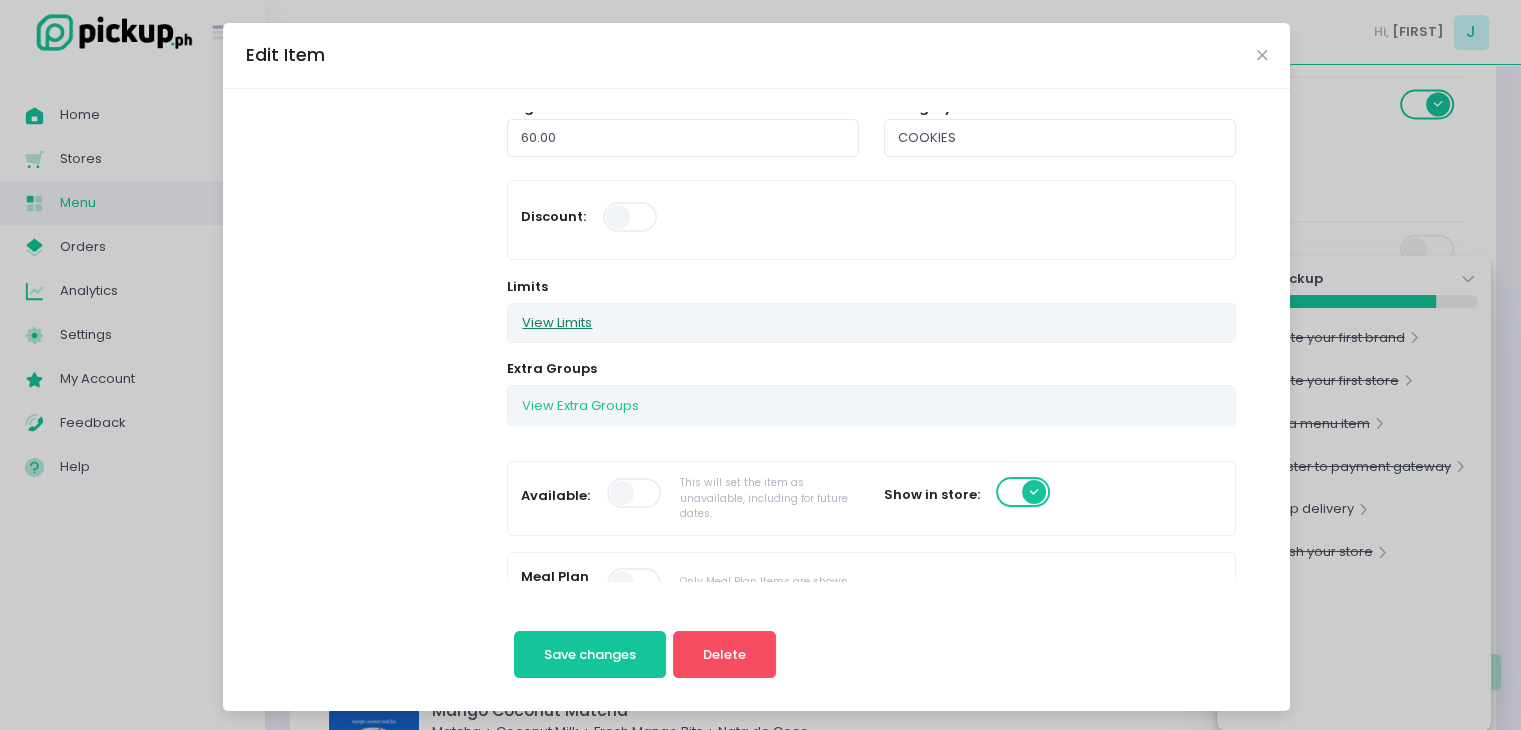 click on "View Limits" at bounding box center [557, 323] 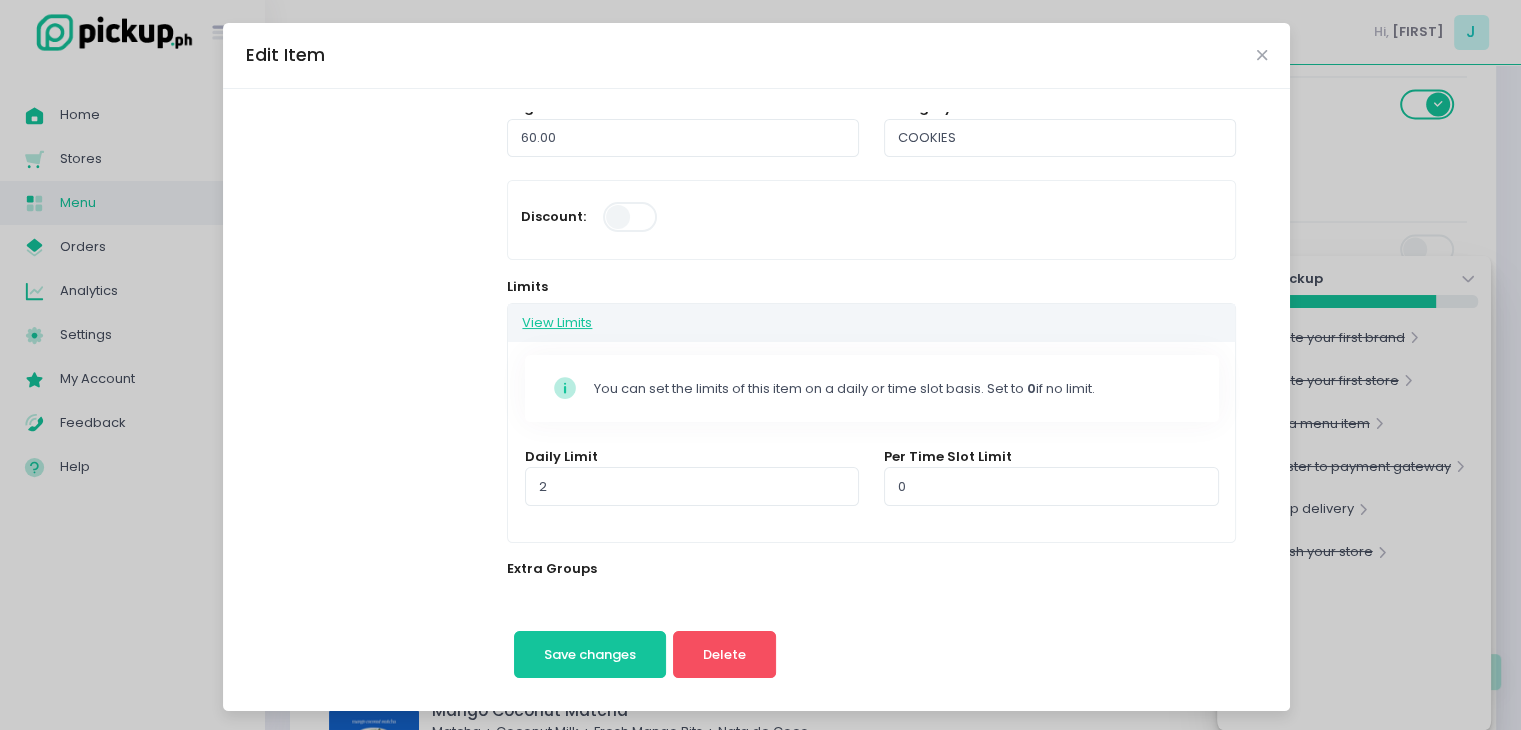 scroll, scrollTop: 400, scrollLeft: 0, axis: vertical 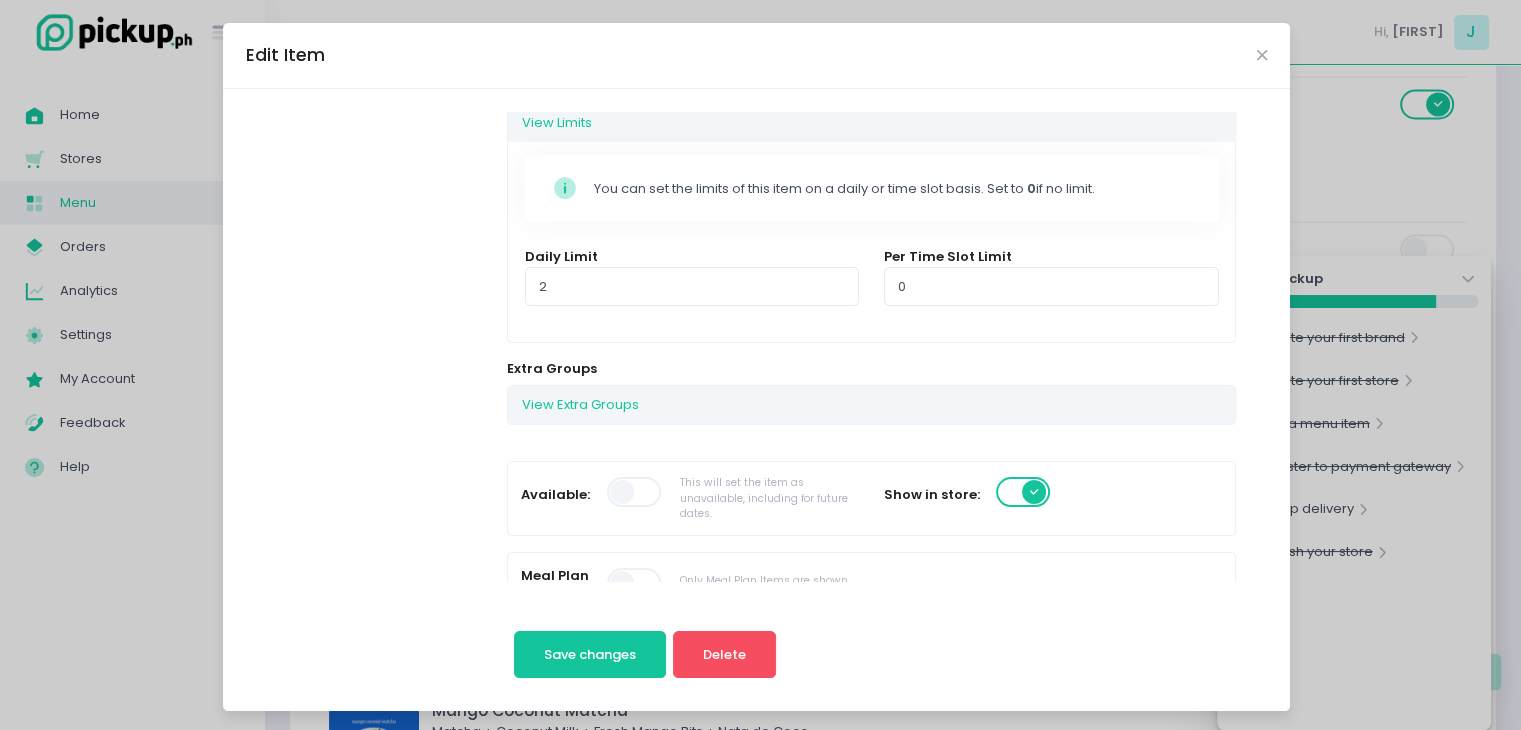 click on "Available: This will set the item as unavailable, including for future dates." at bounding box center (690, 498) 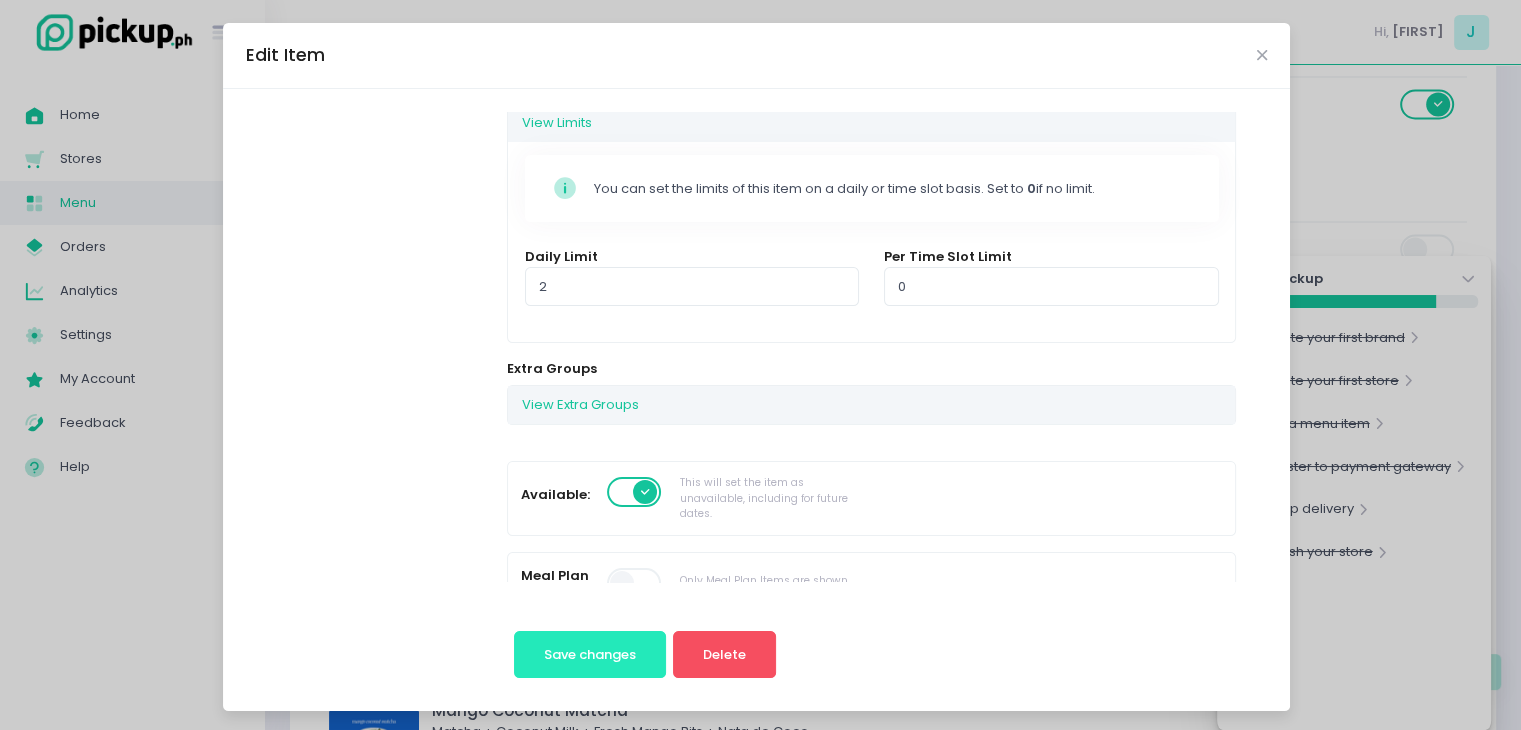 click on "Save changes" at bounding box center (590, 654) 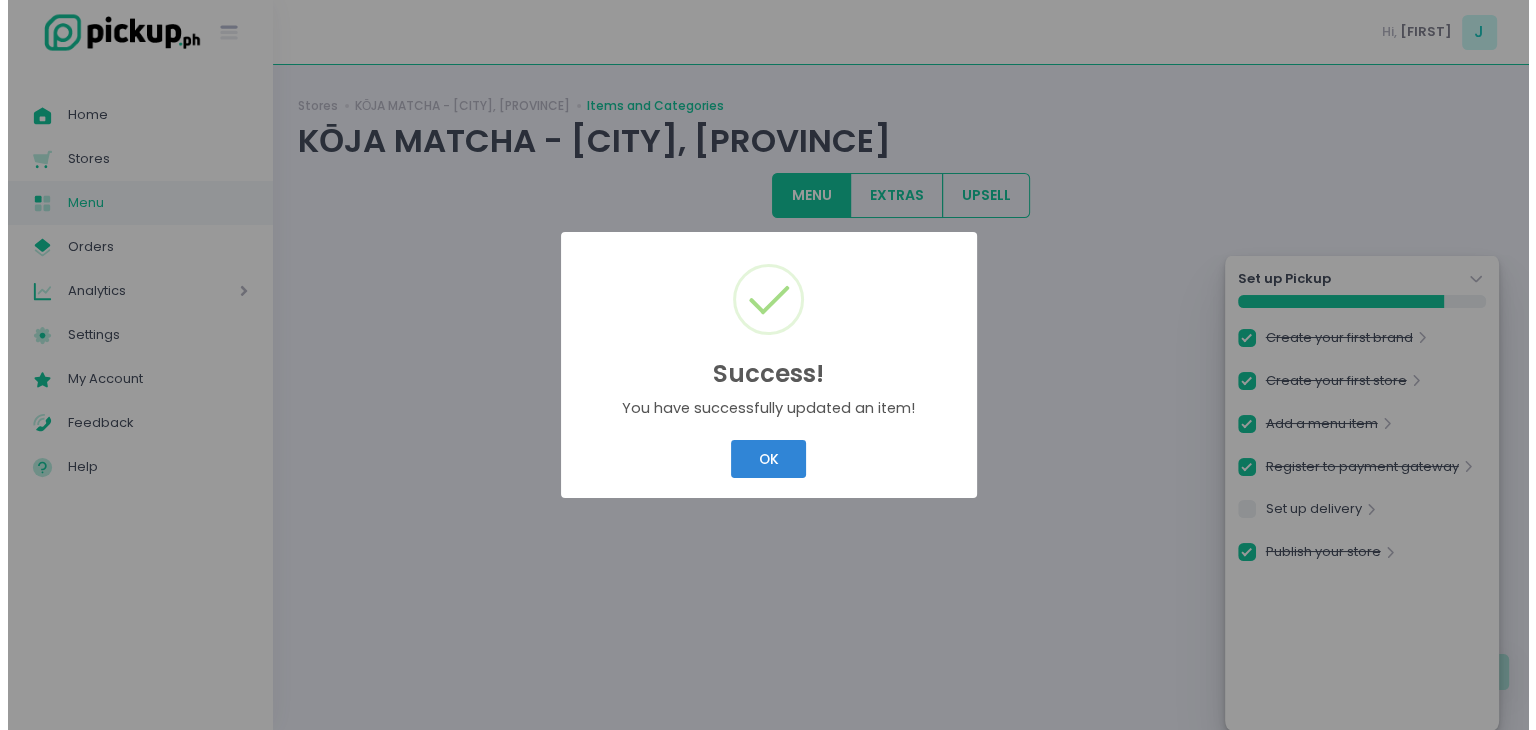 scroll, scrollTop: 0, scrollLeft: 0, axis: both 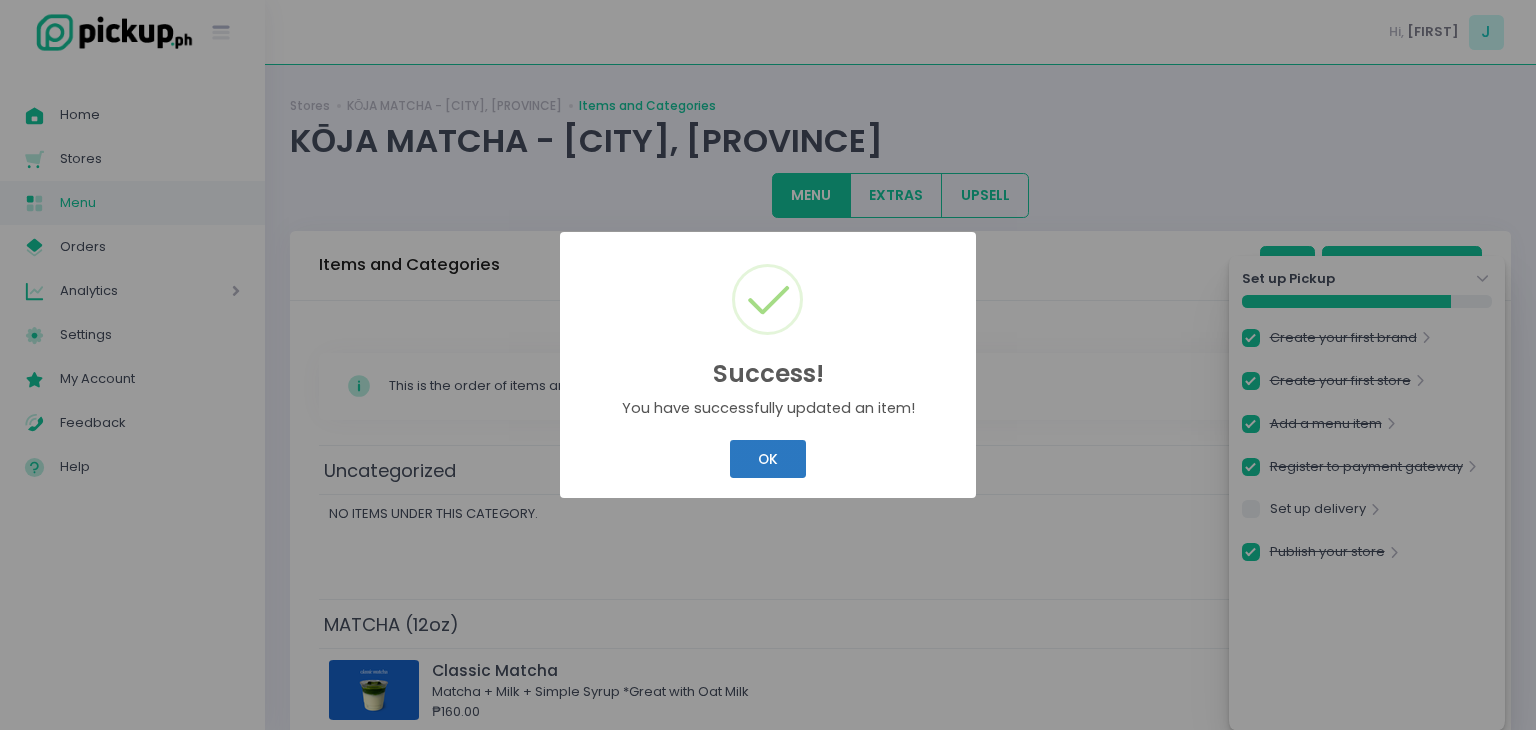 click on "OK" at bounding box center [767, 459] 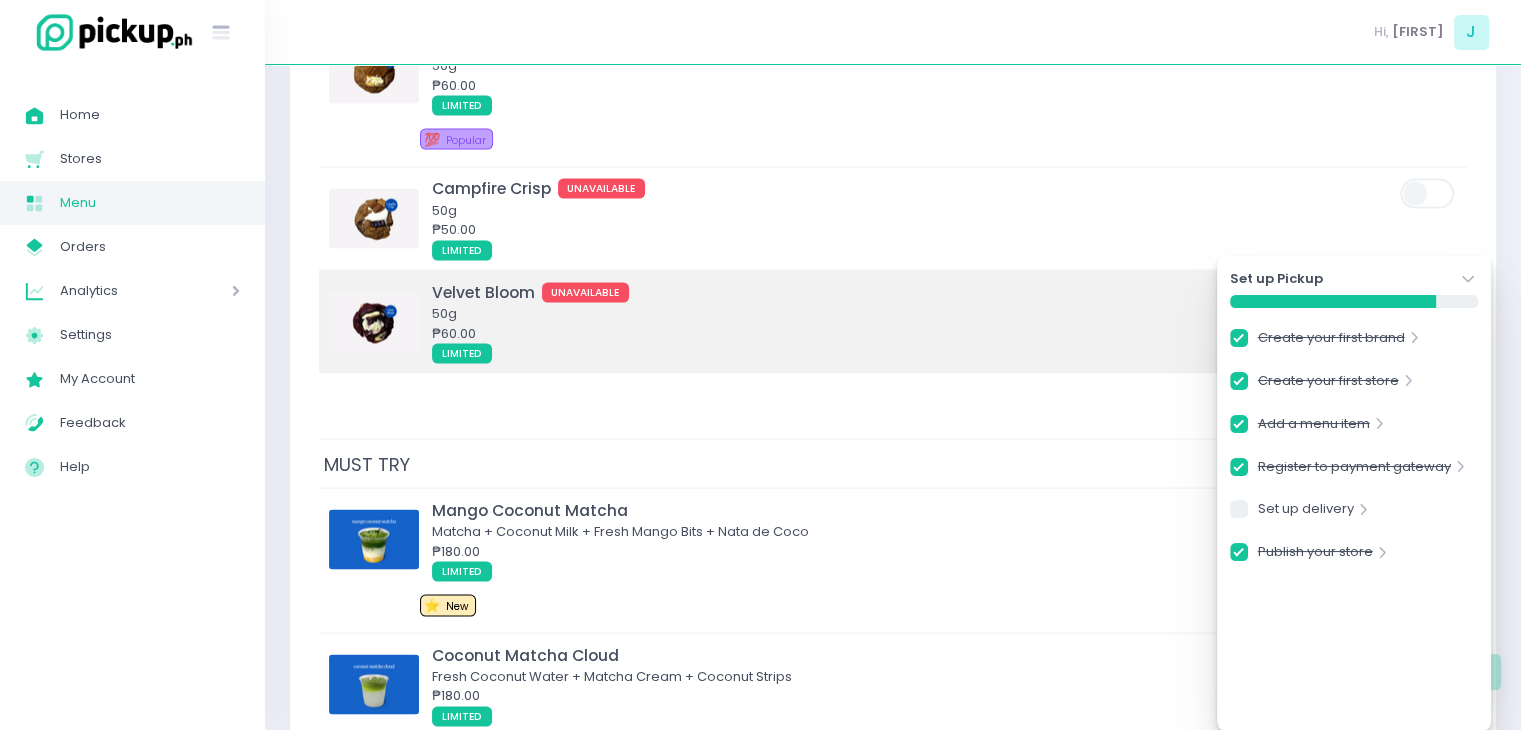 scroll, scrollTop: 3700, scrollLeft: 0, axis: vertical 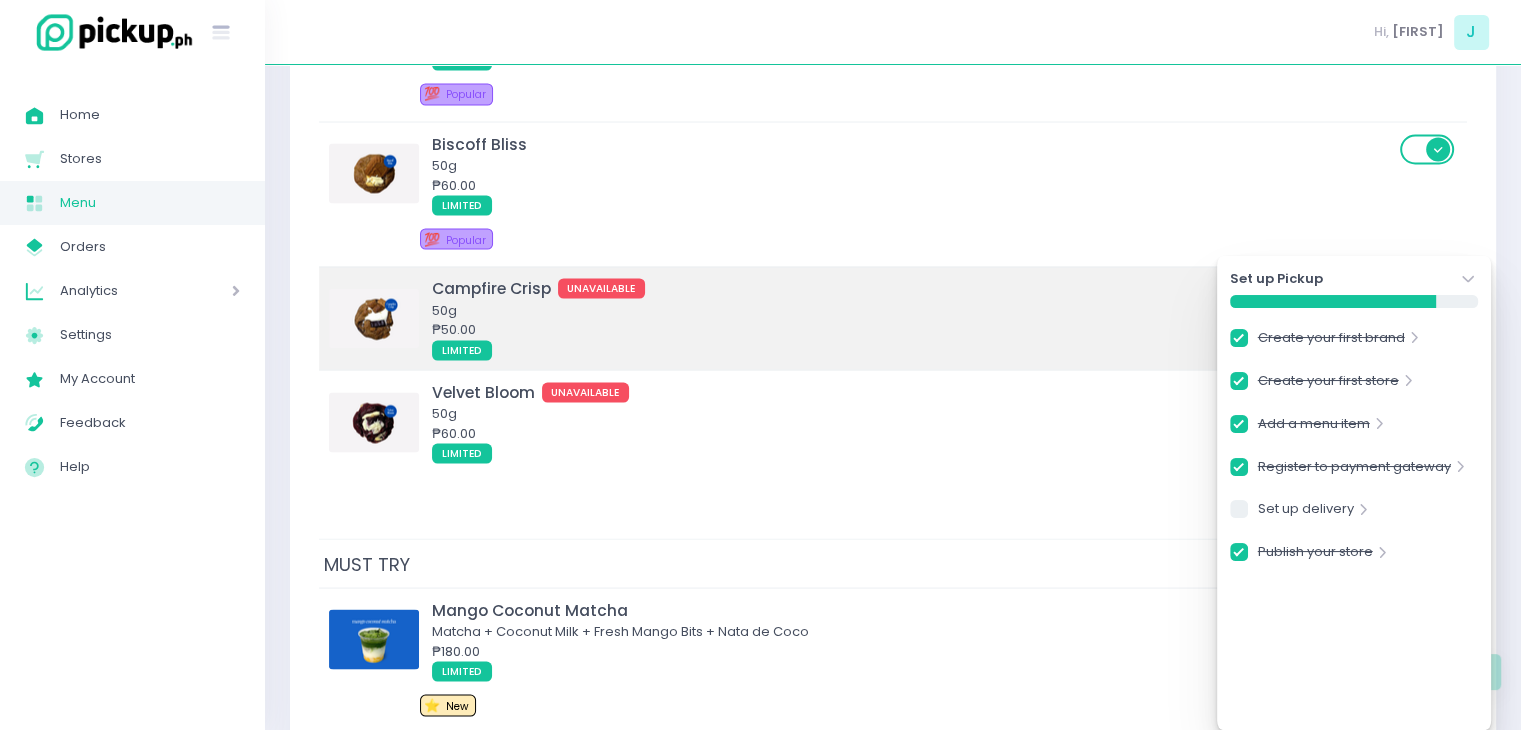click on "₱50.00" at bounding box center [913, 329] 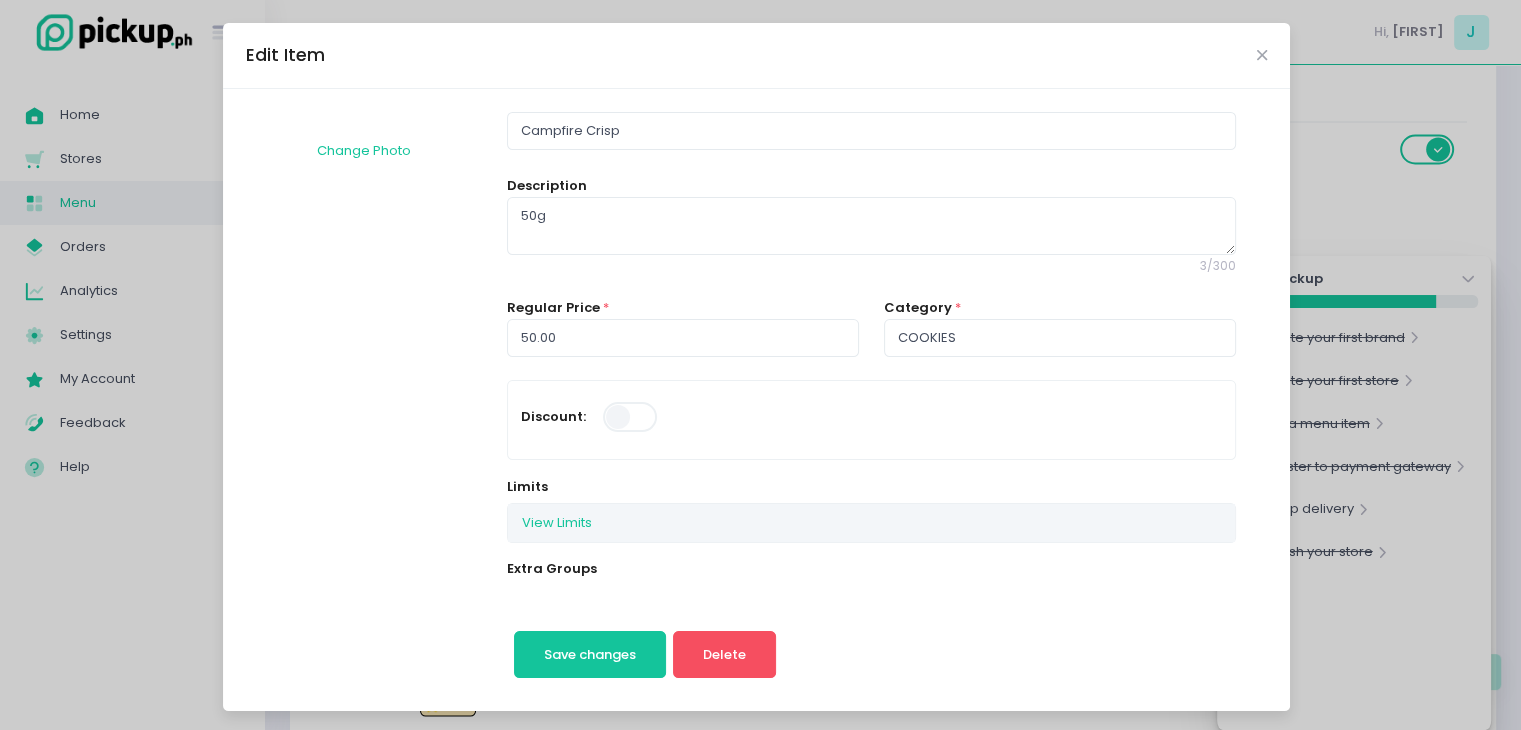 scroll, scrollTop: 200, scrollLeft: 0, axis: vertical 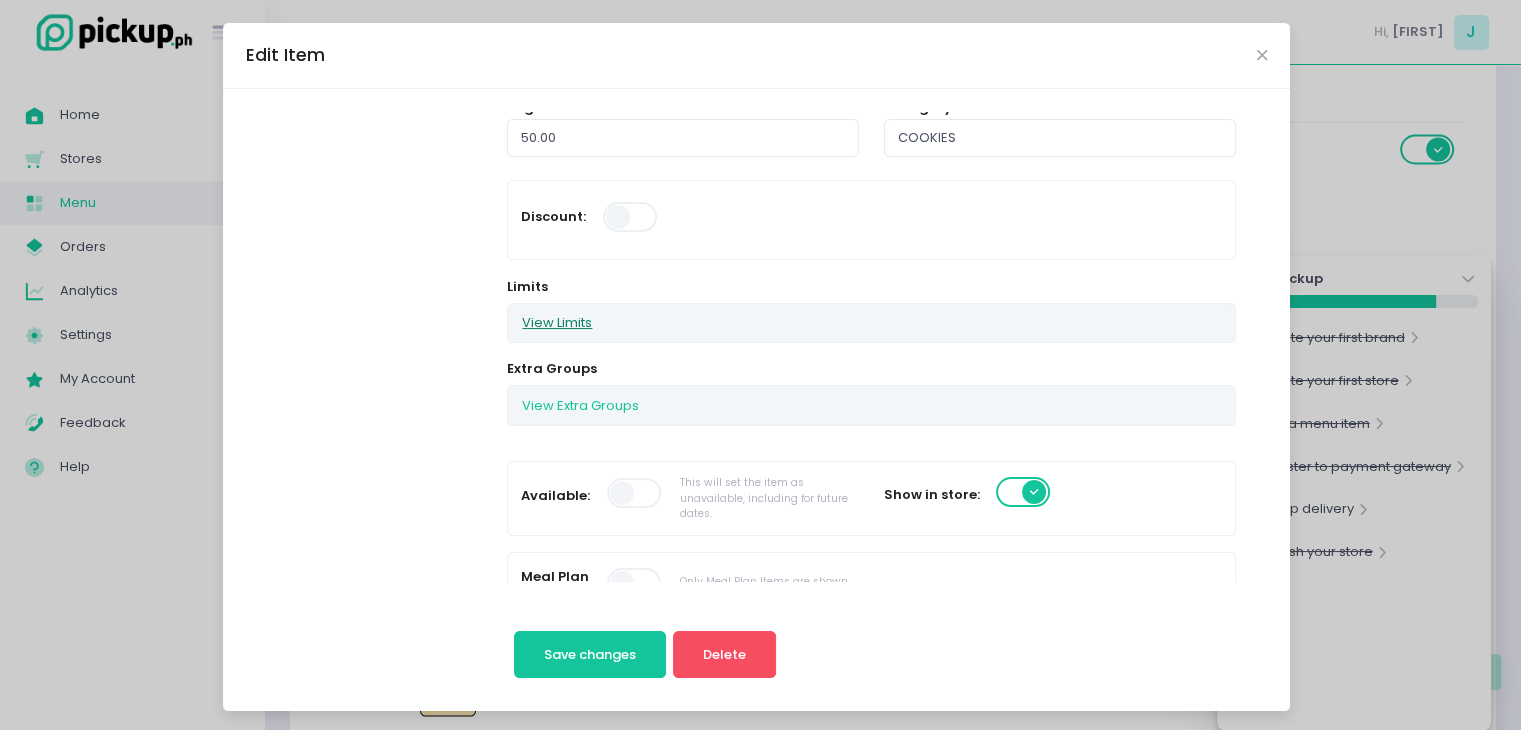 click on "View Limits" at bounding box center (557, 323) 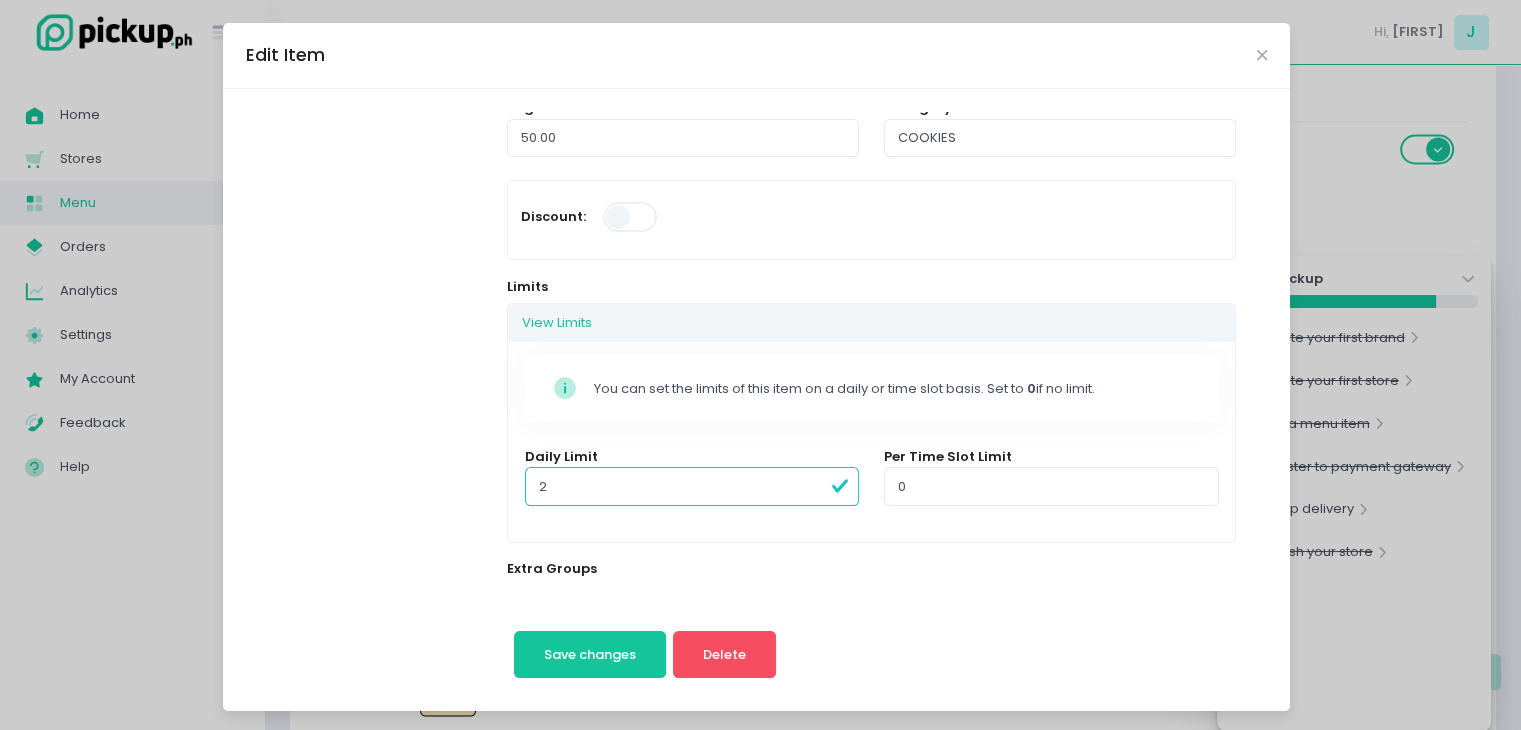 type on "2" 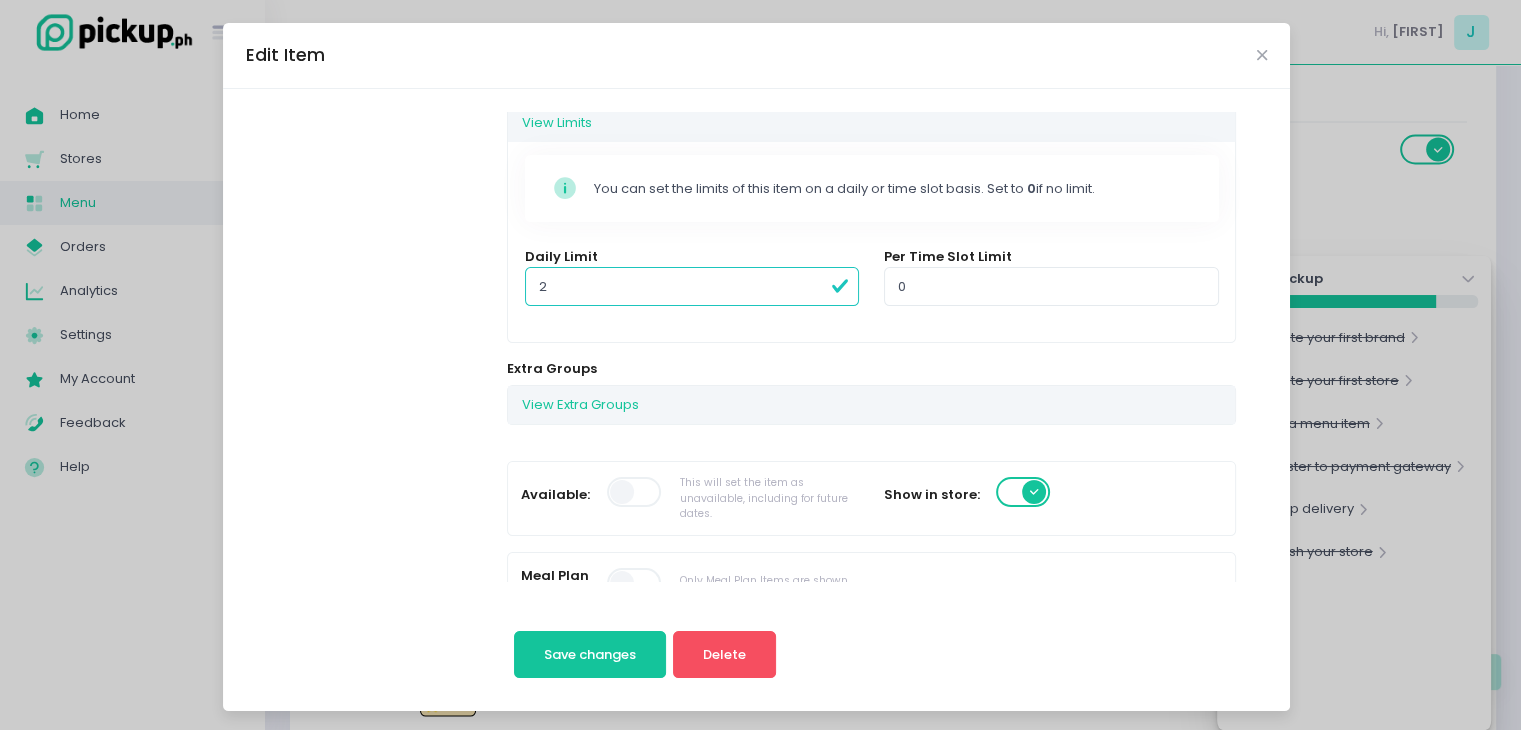 click at bounding box center (635, 492) 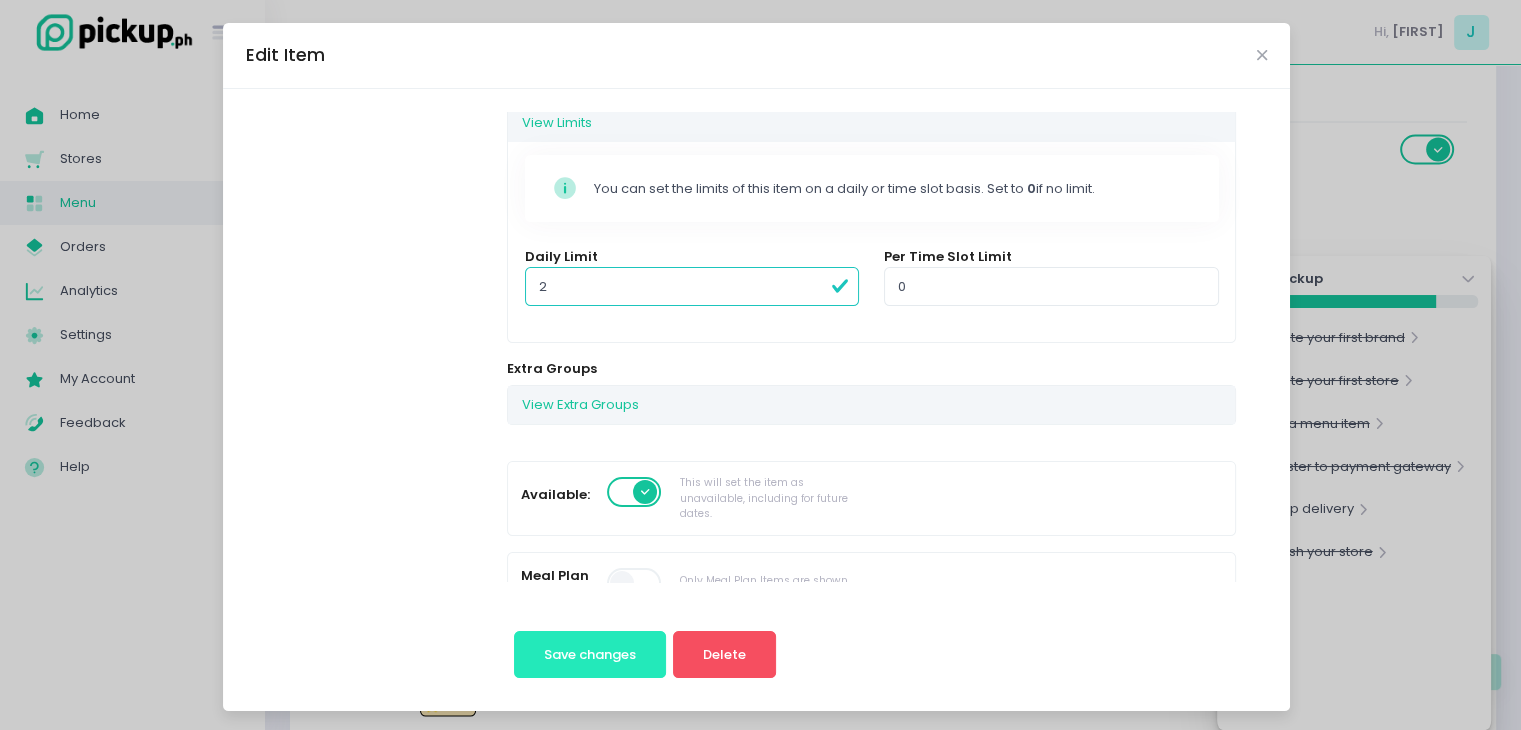 click on "Save changes" at bounding box center [590, 655] 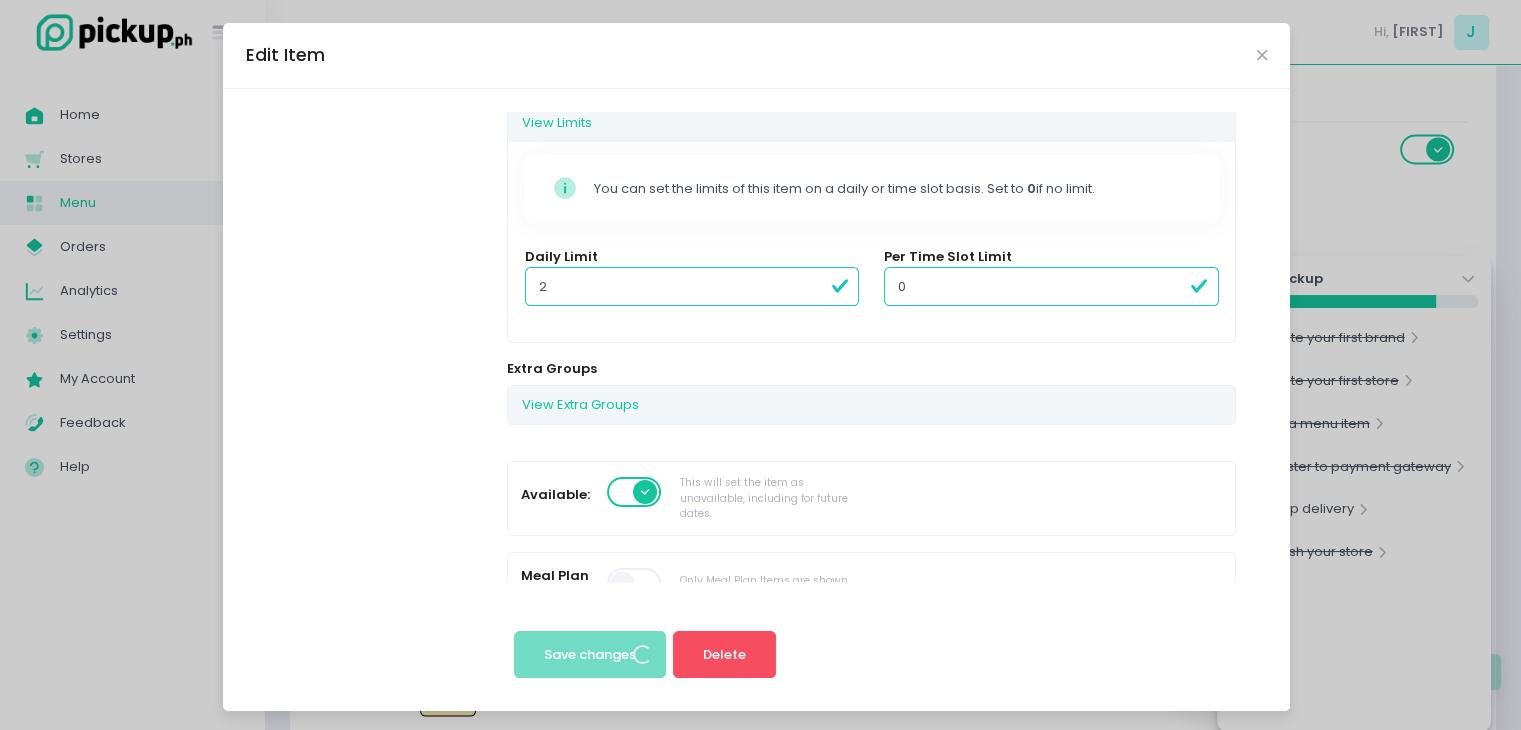scroll, scrollTop: 0, scrollLeft: 0, axis: both 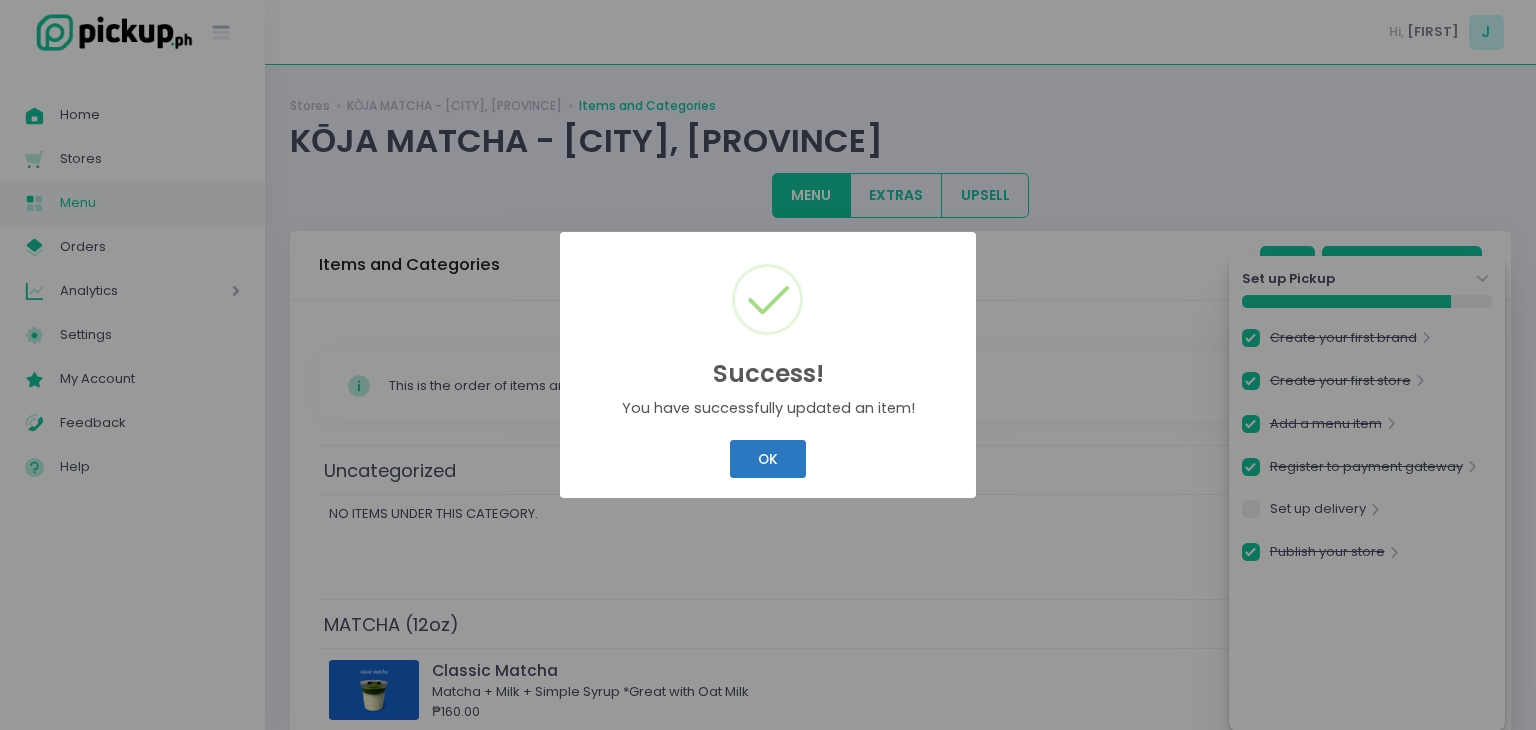 click on "OK" at bounding box center (767, 459) 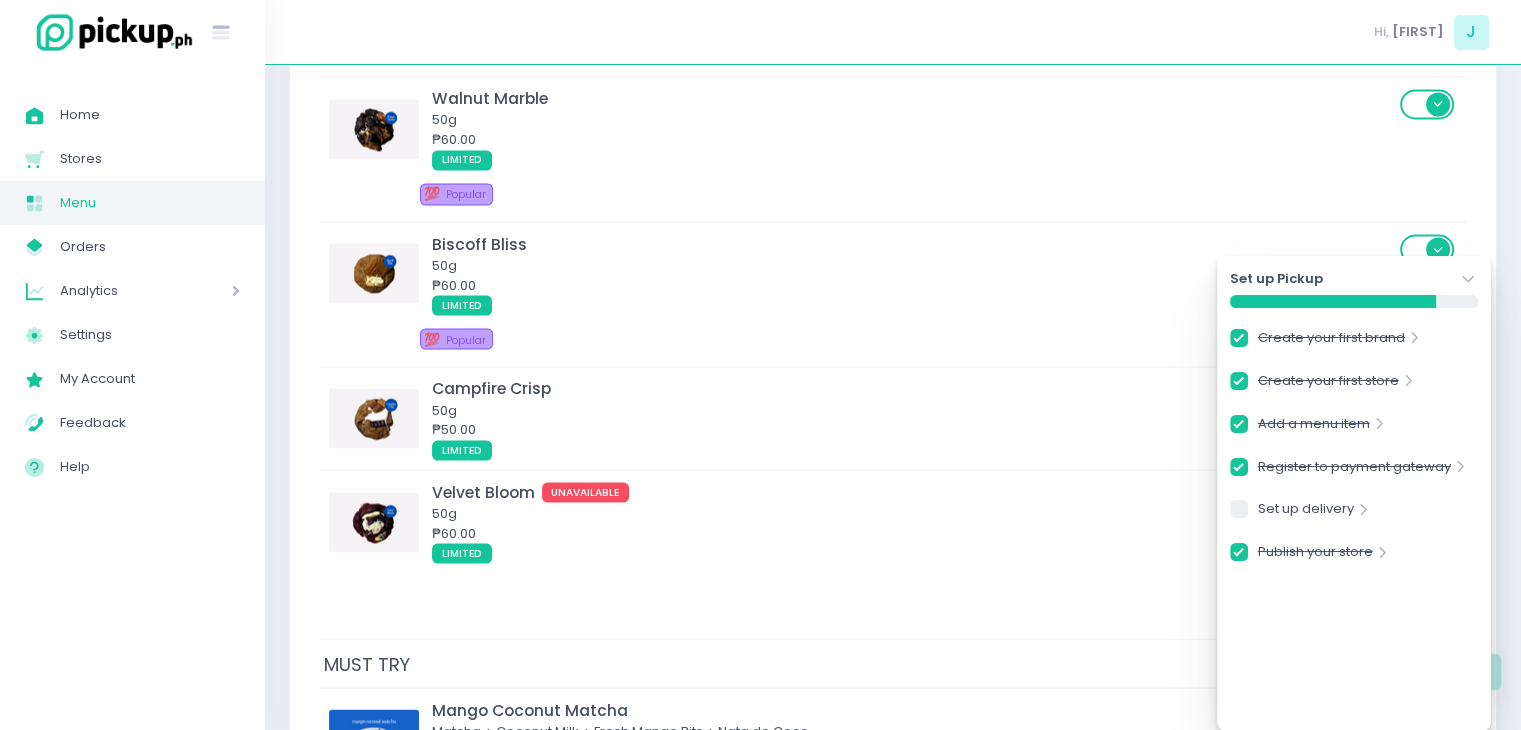 scroll, scrollTop: 3500, scrollLeft: 0, axis: vertical 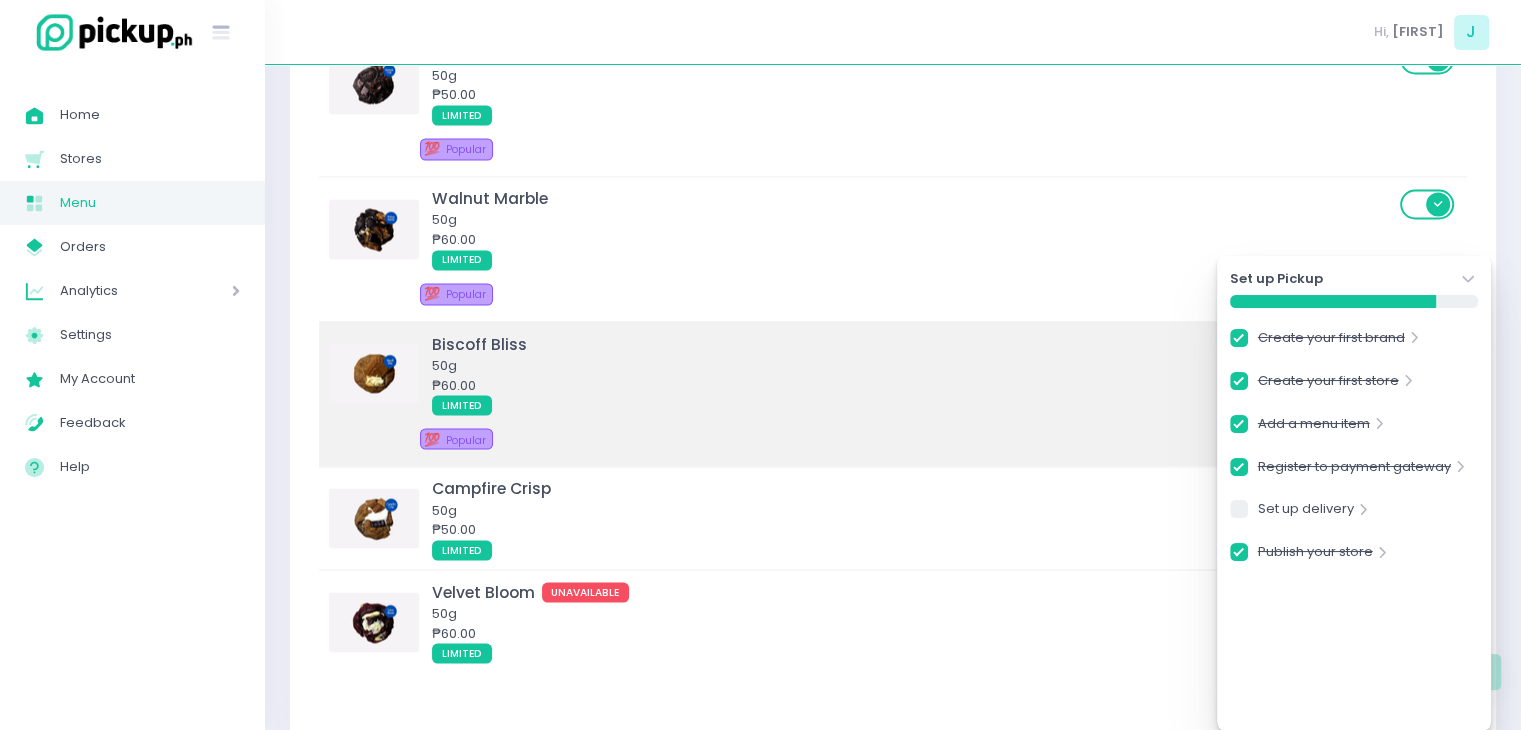click on "₱60.00" at bounding box center [913, 385] 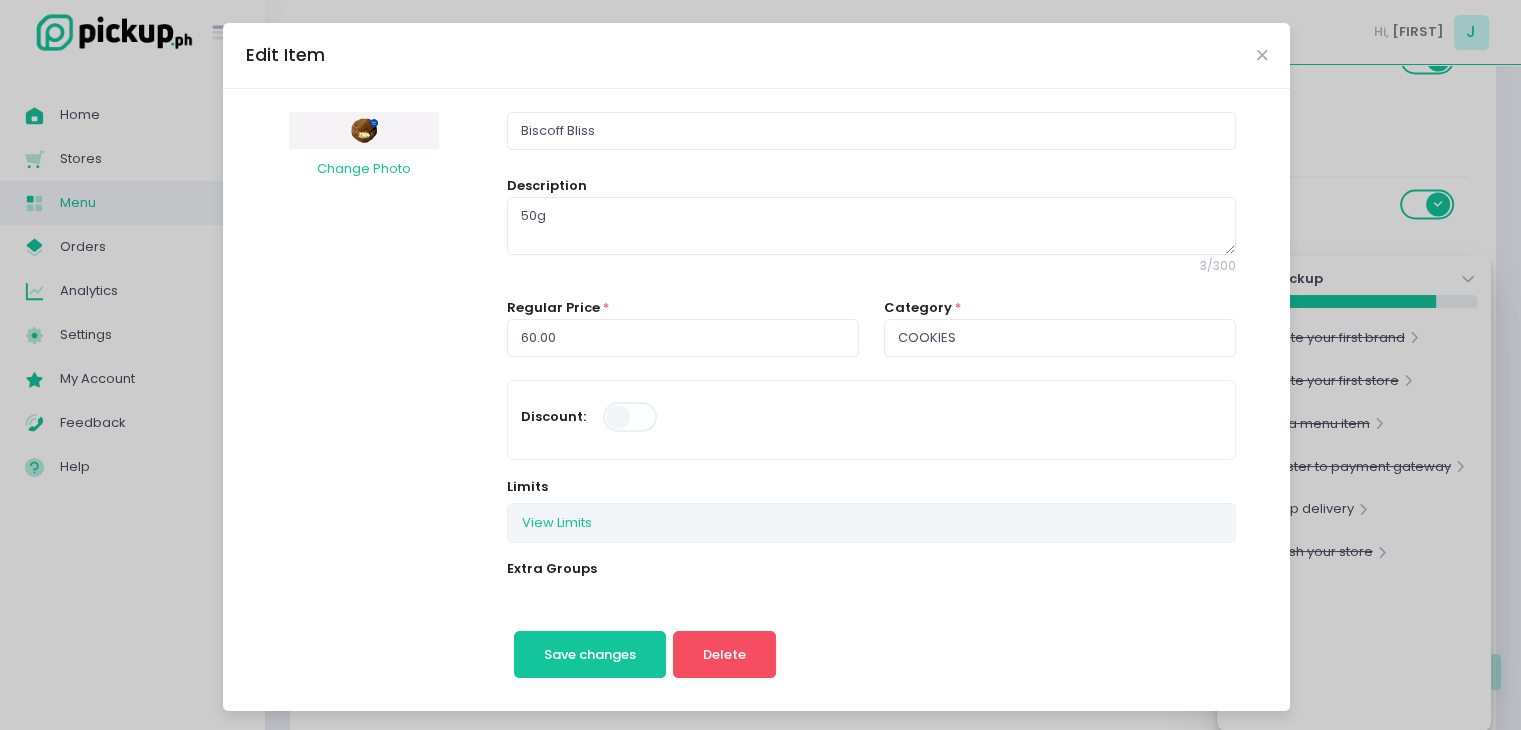 scroll, scrollTop: 300, scrollLeft: 0, axis: vertical 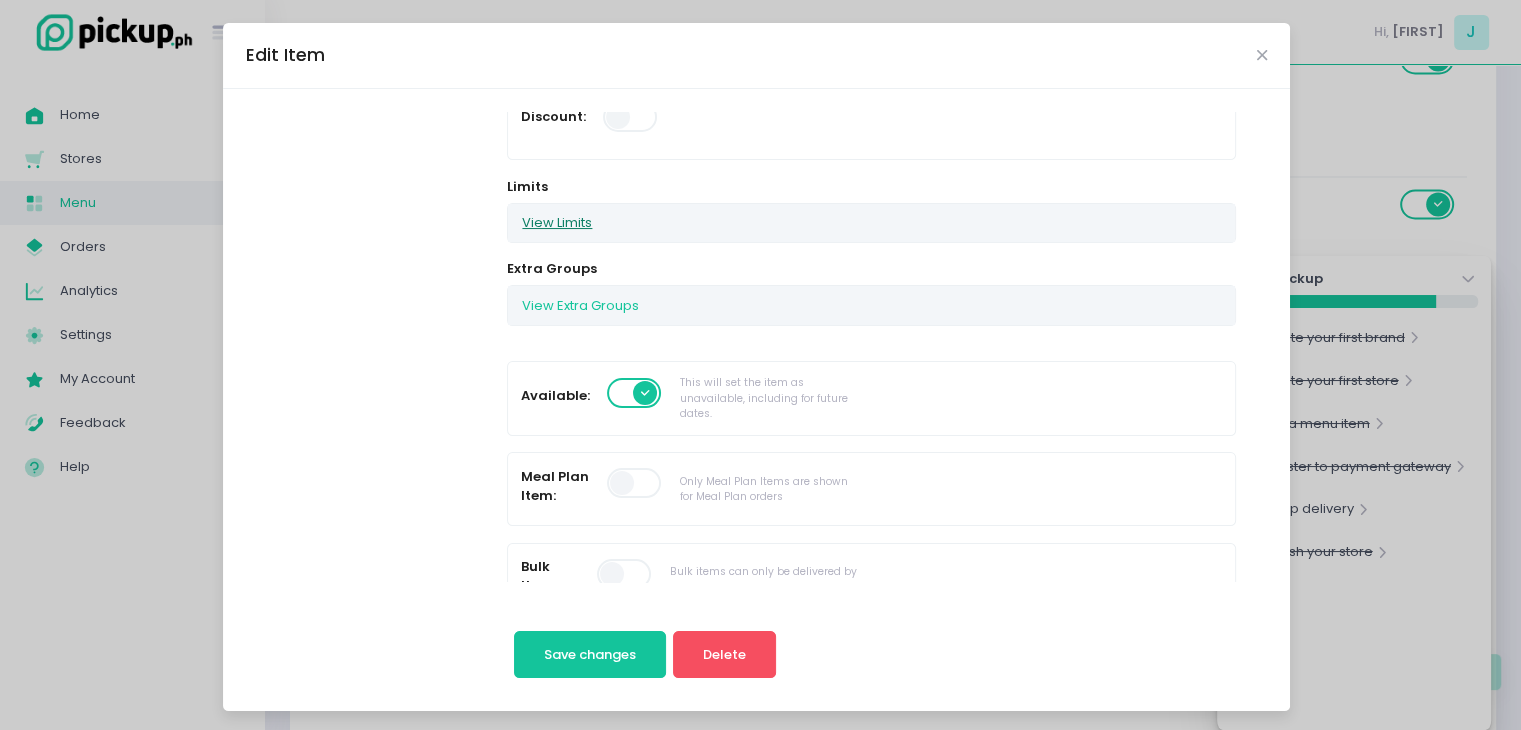 click on "View Limits" at bounding box center [557, 223] 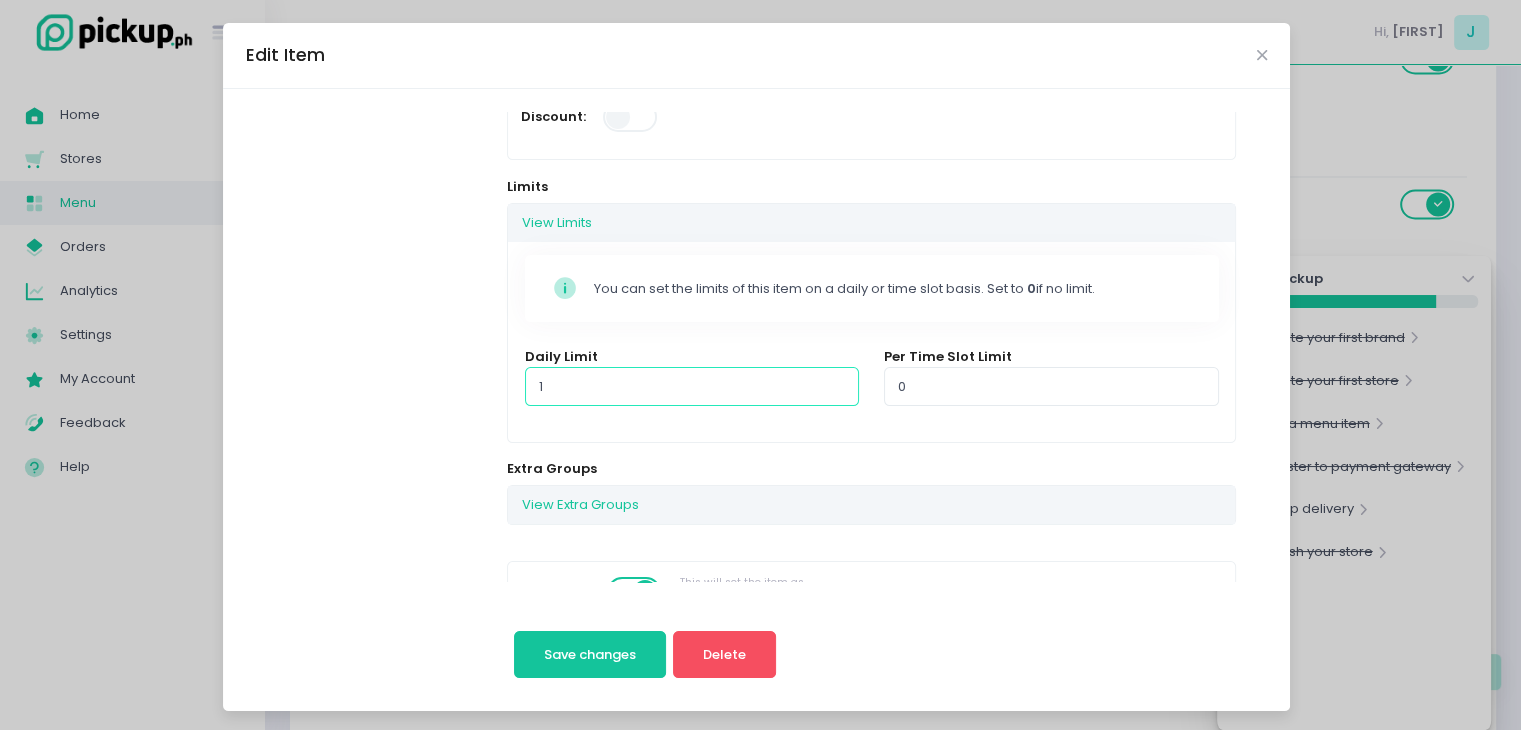 type on "1" 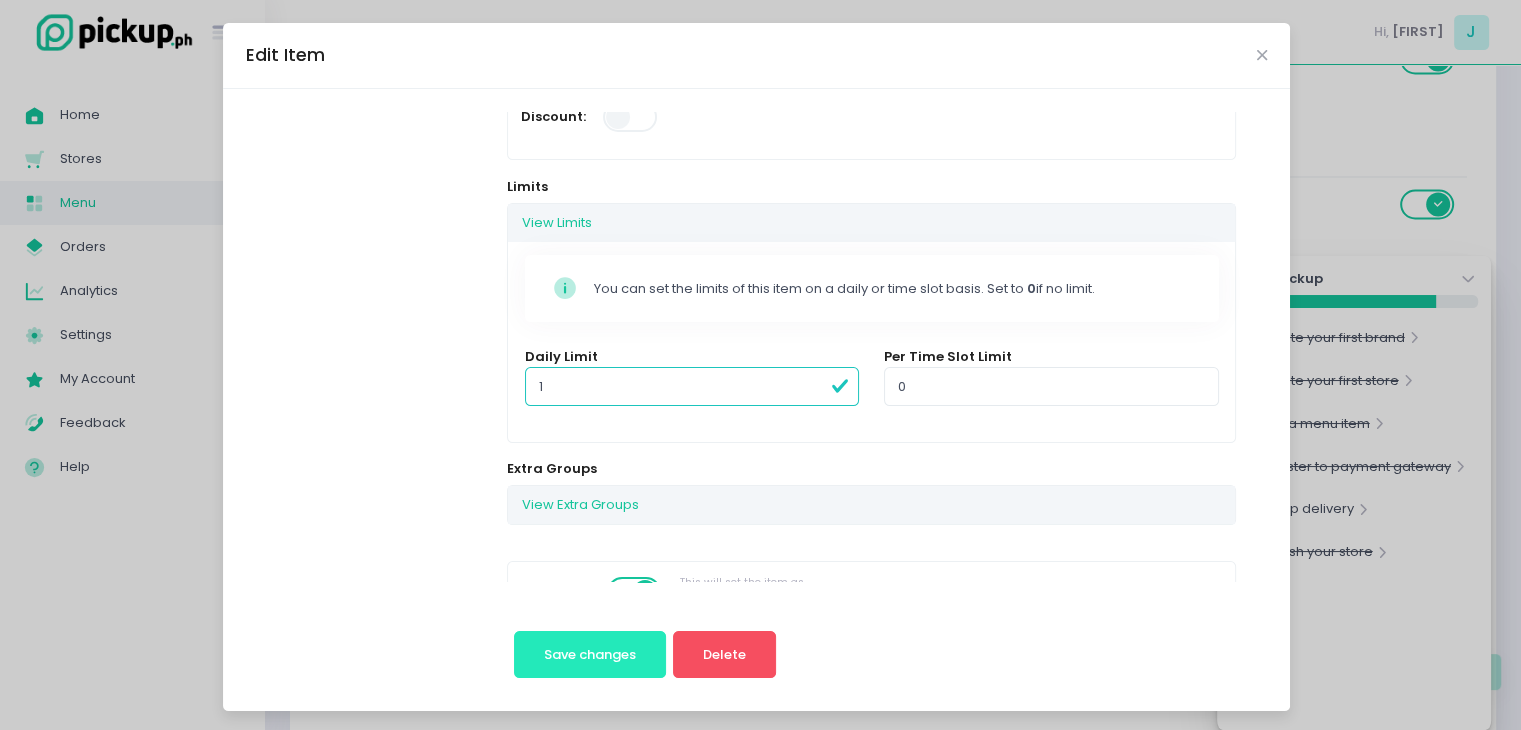 click on "Save changes" at bounding box center (590, 654) 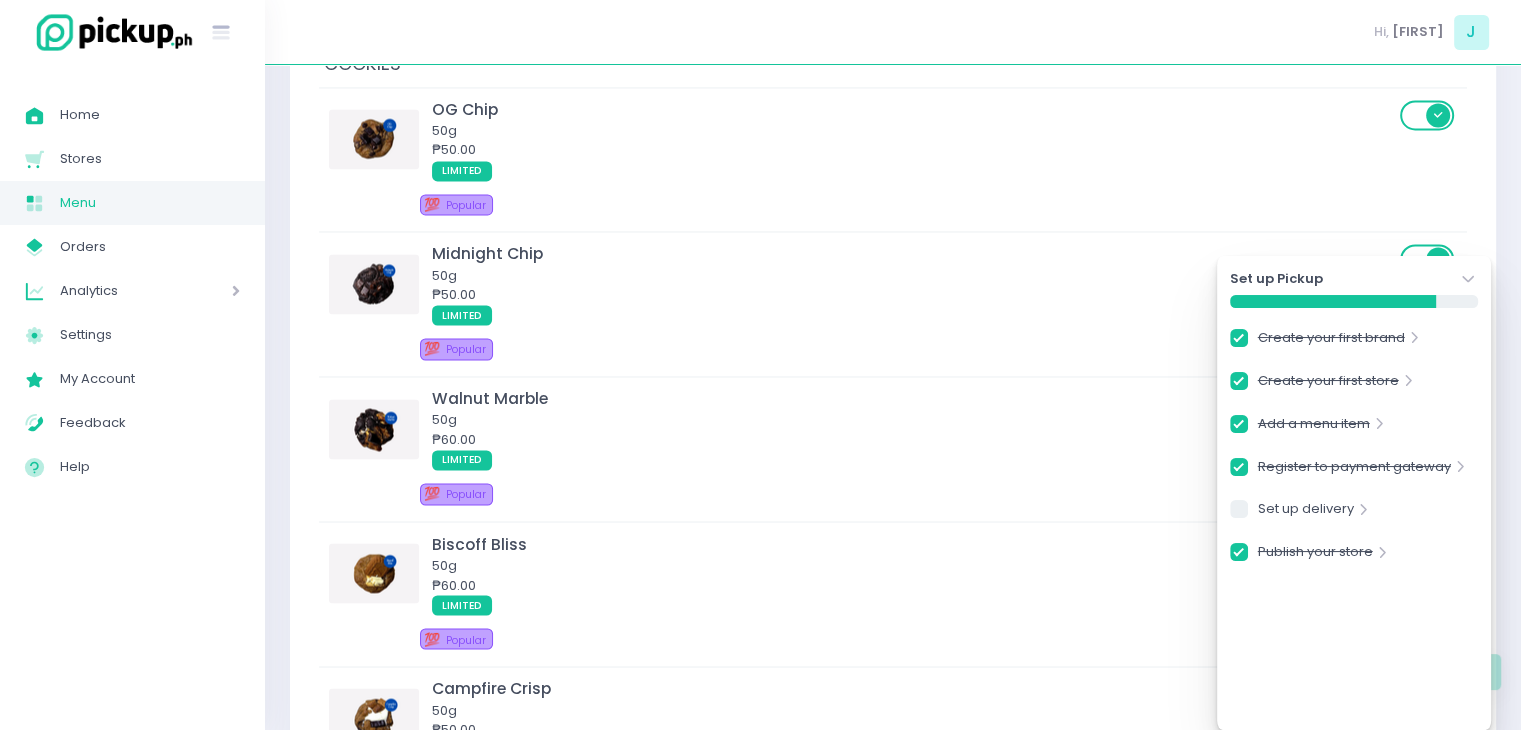 scroll, scrollTop: 3600, scrollLeft: 0, axis: vertical 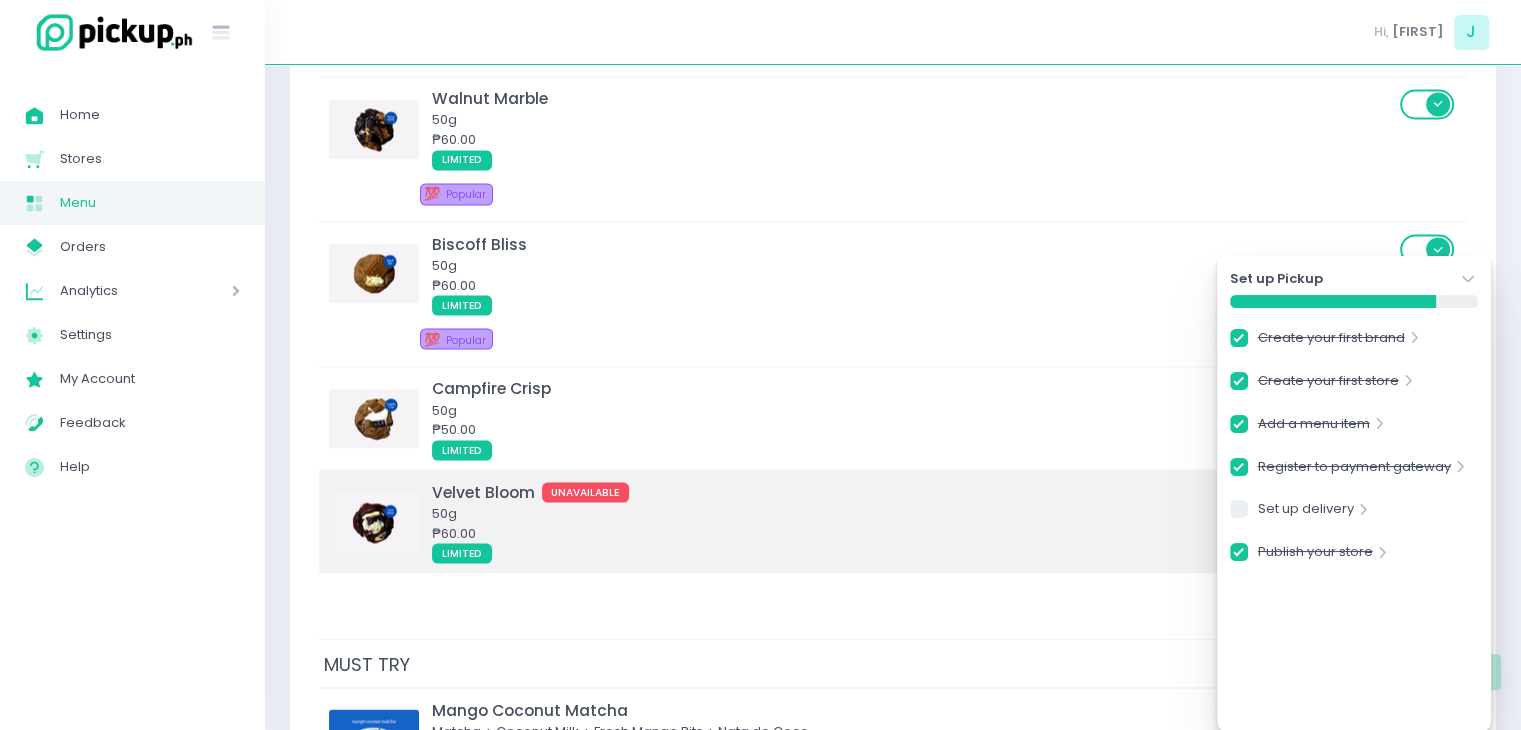 click on "₱60.00" at bounding box center (913, 533) 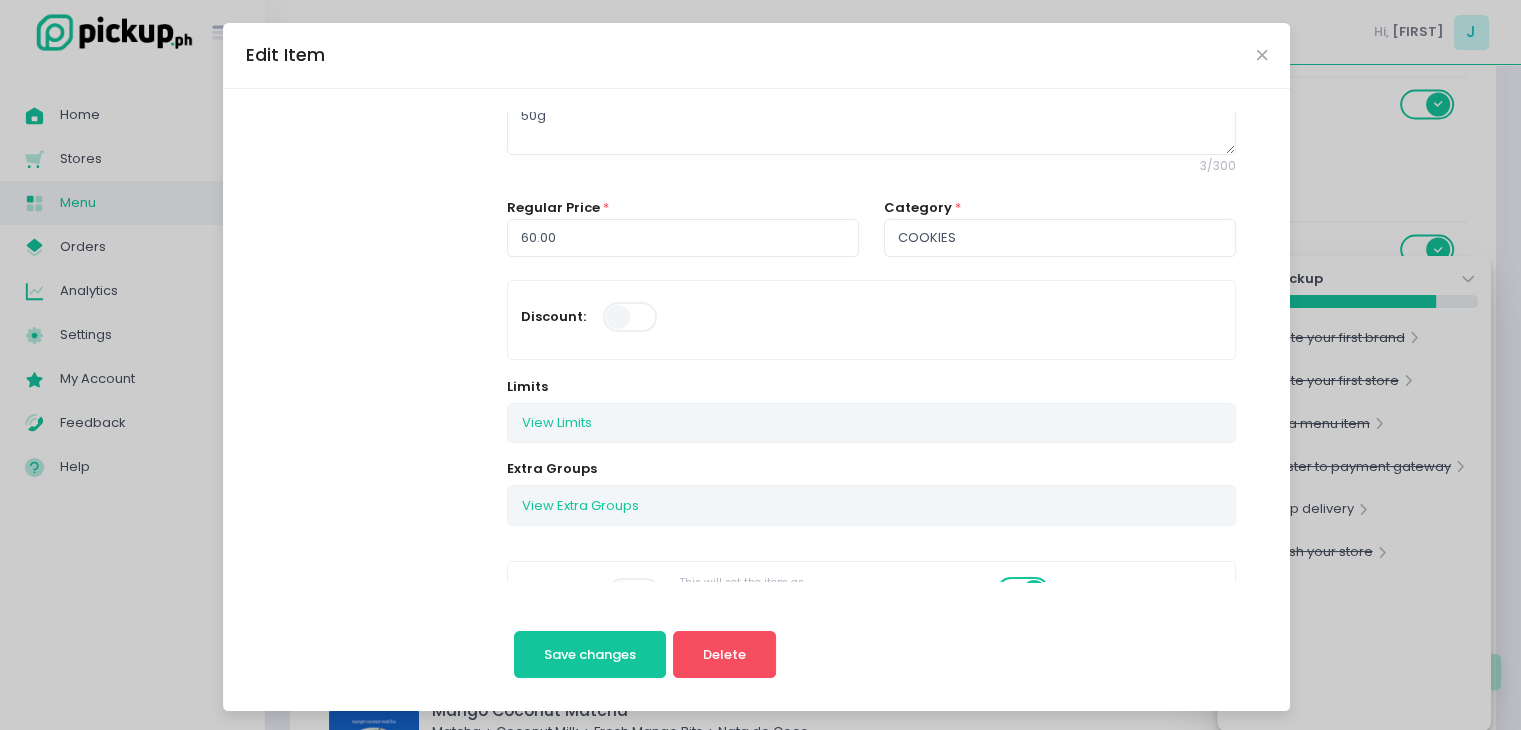 scroll, scrollTop: 200, scrollLeft: 0, axis: vertical 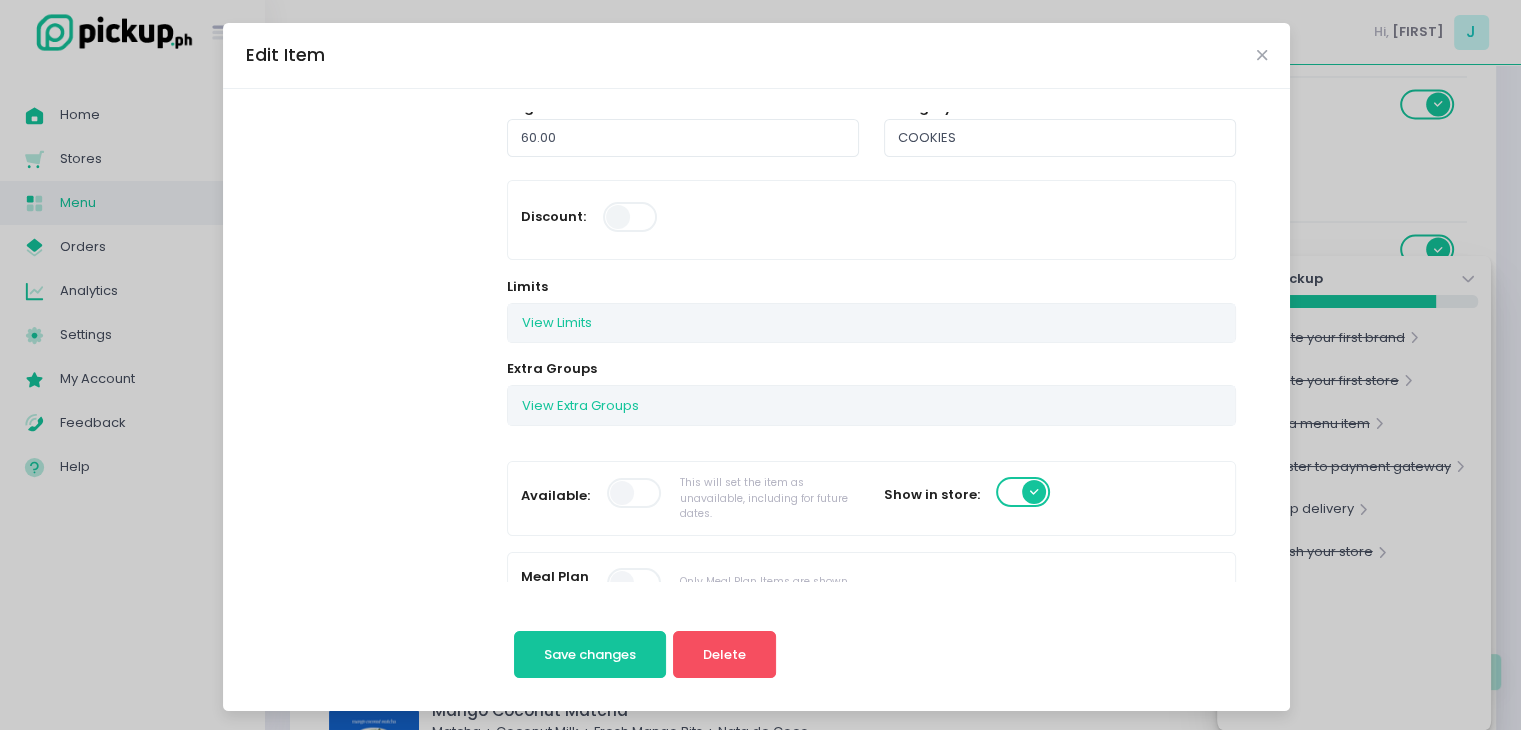 click at bounding box center [635, 493] 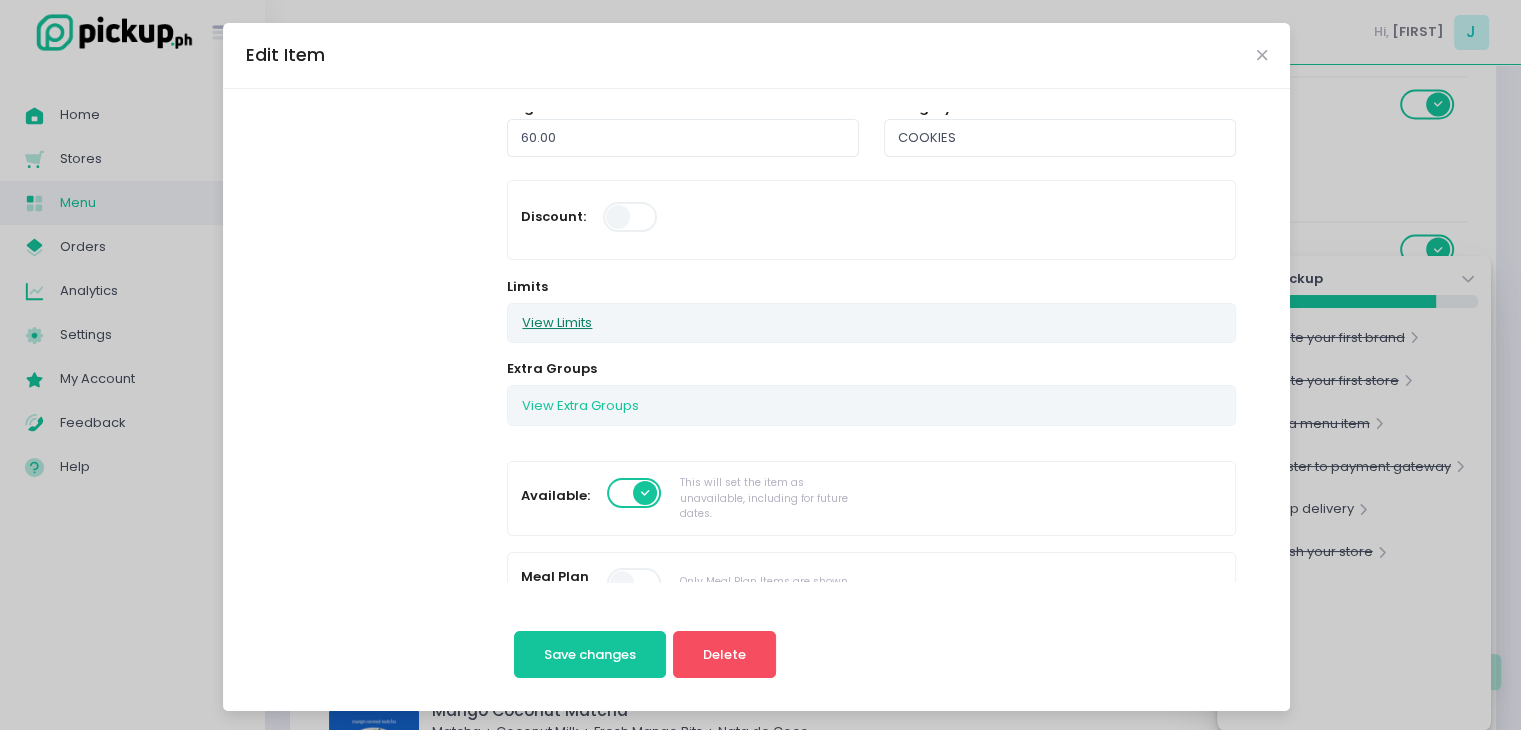 click on "View Limits" at bounding box center (557, 323) 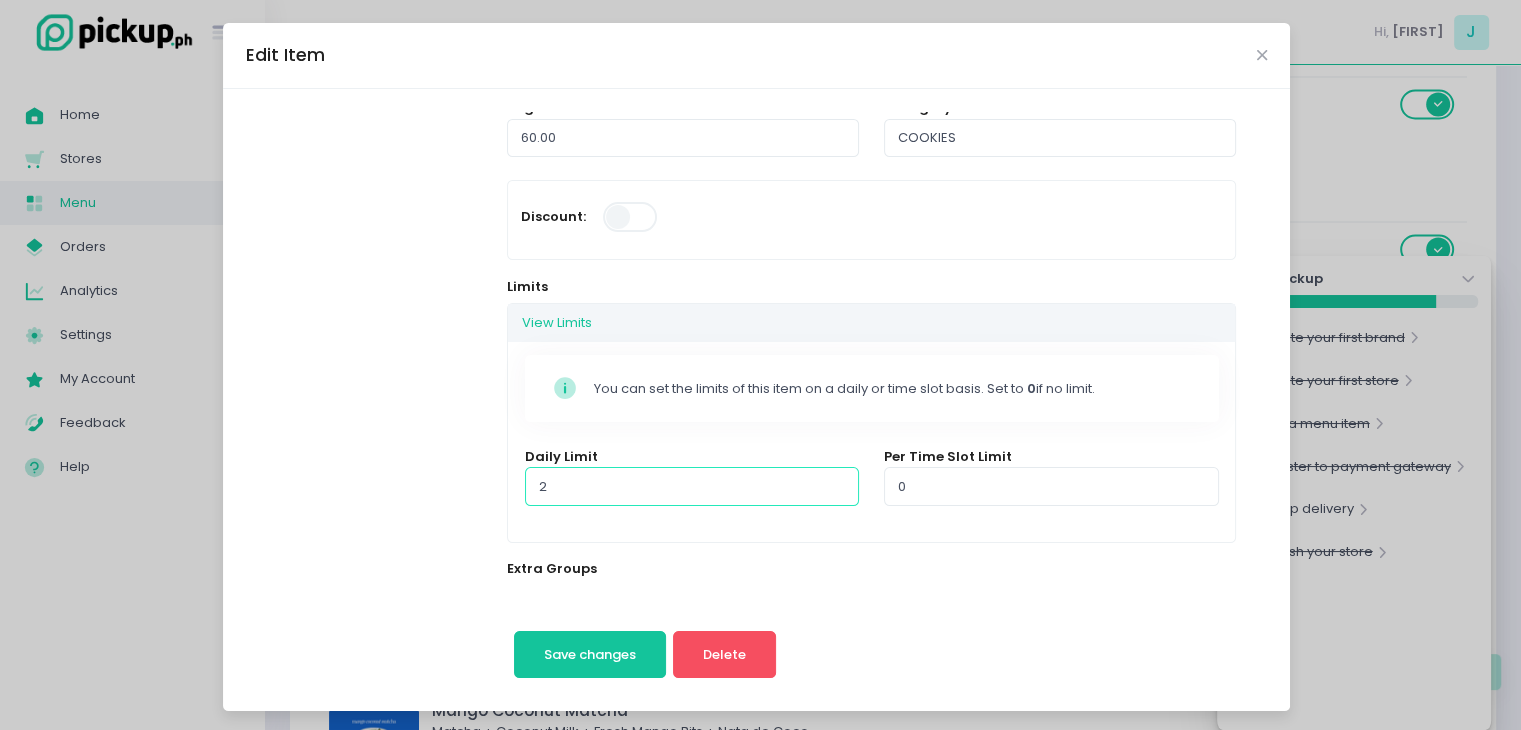 type on "2" 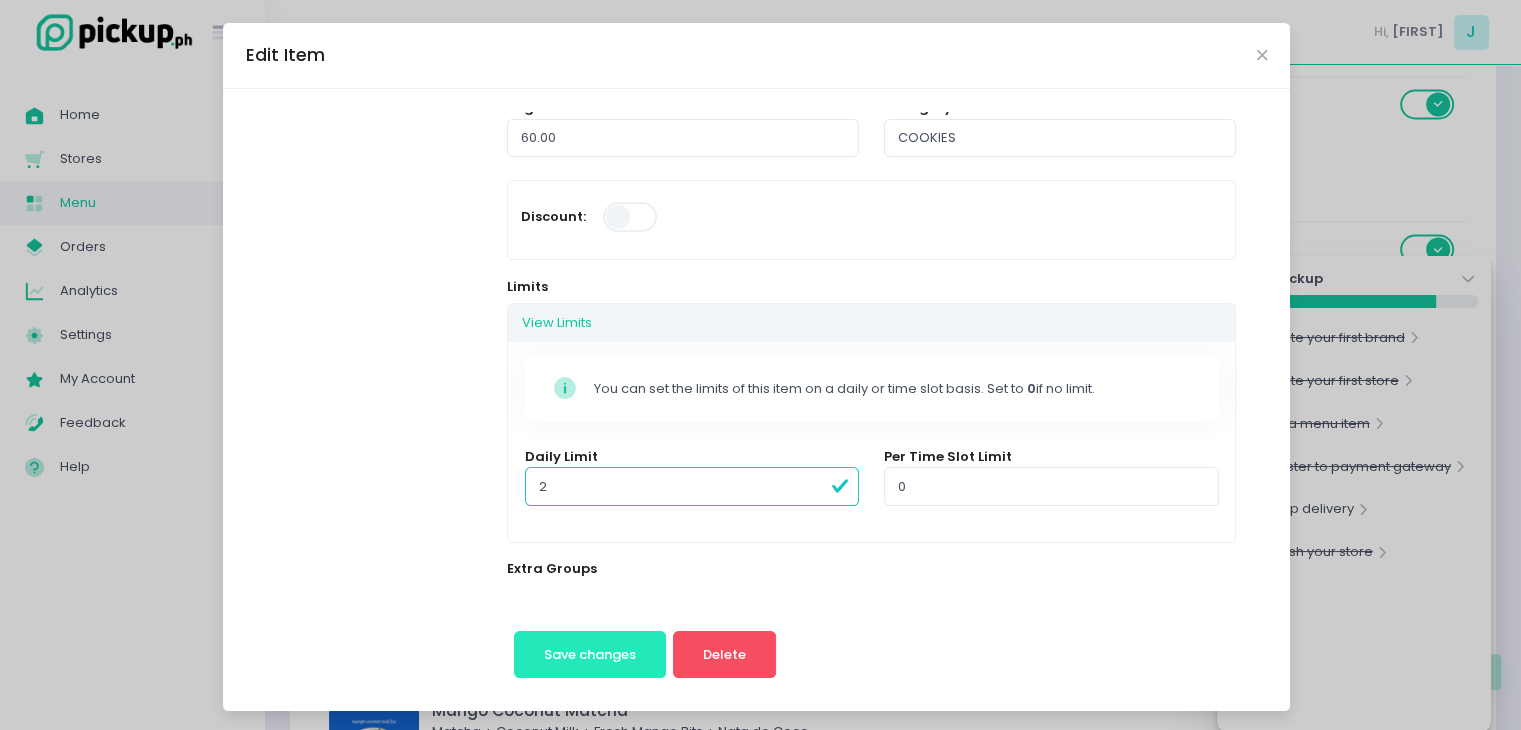 click on "Save changes" at bounding box center (590, 655) 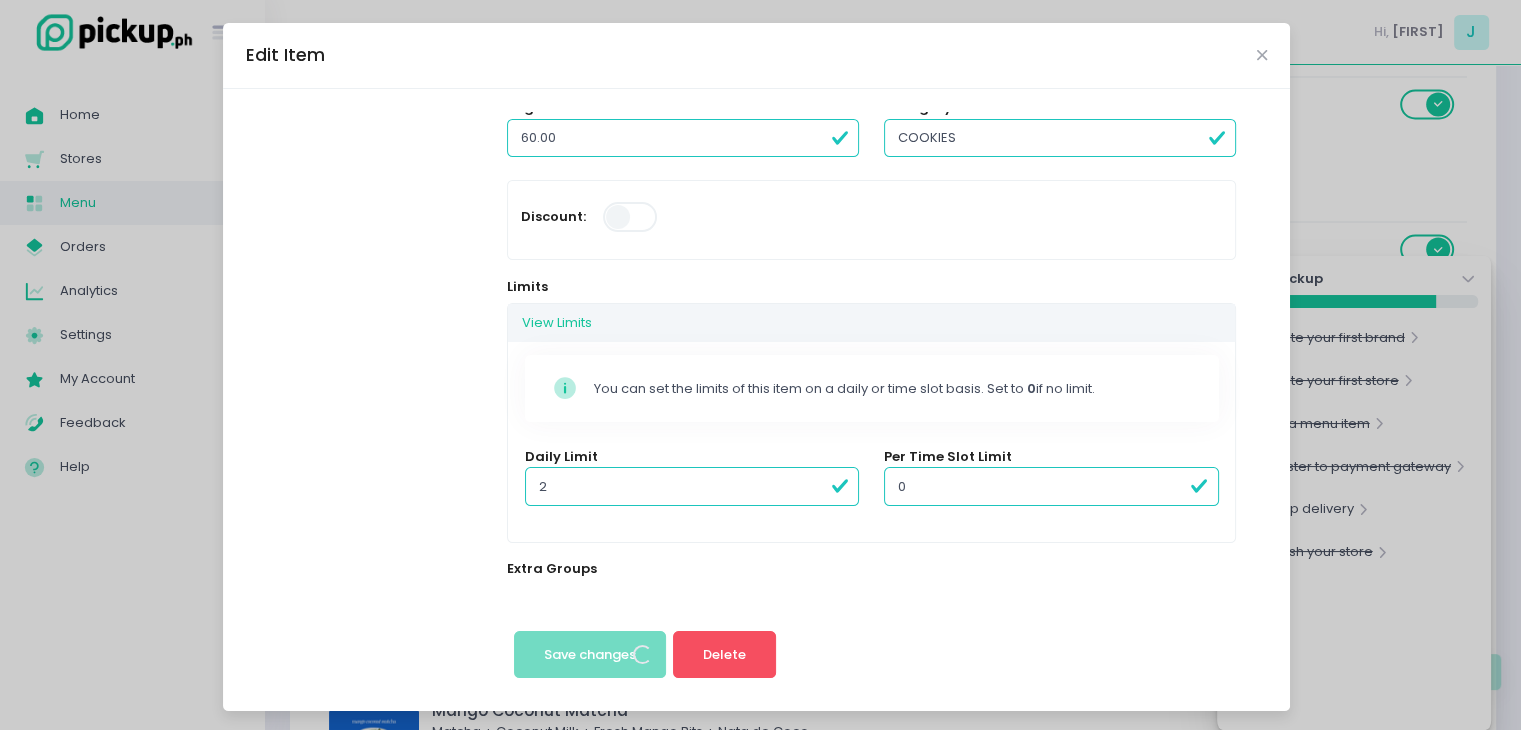 scroll, scrollTop: 0, scrollLeft: 0, axis: both 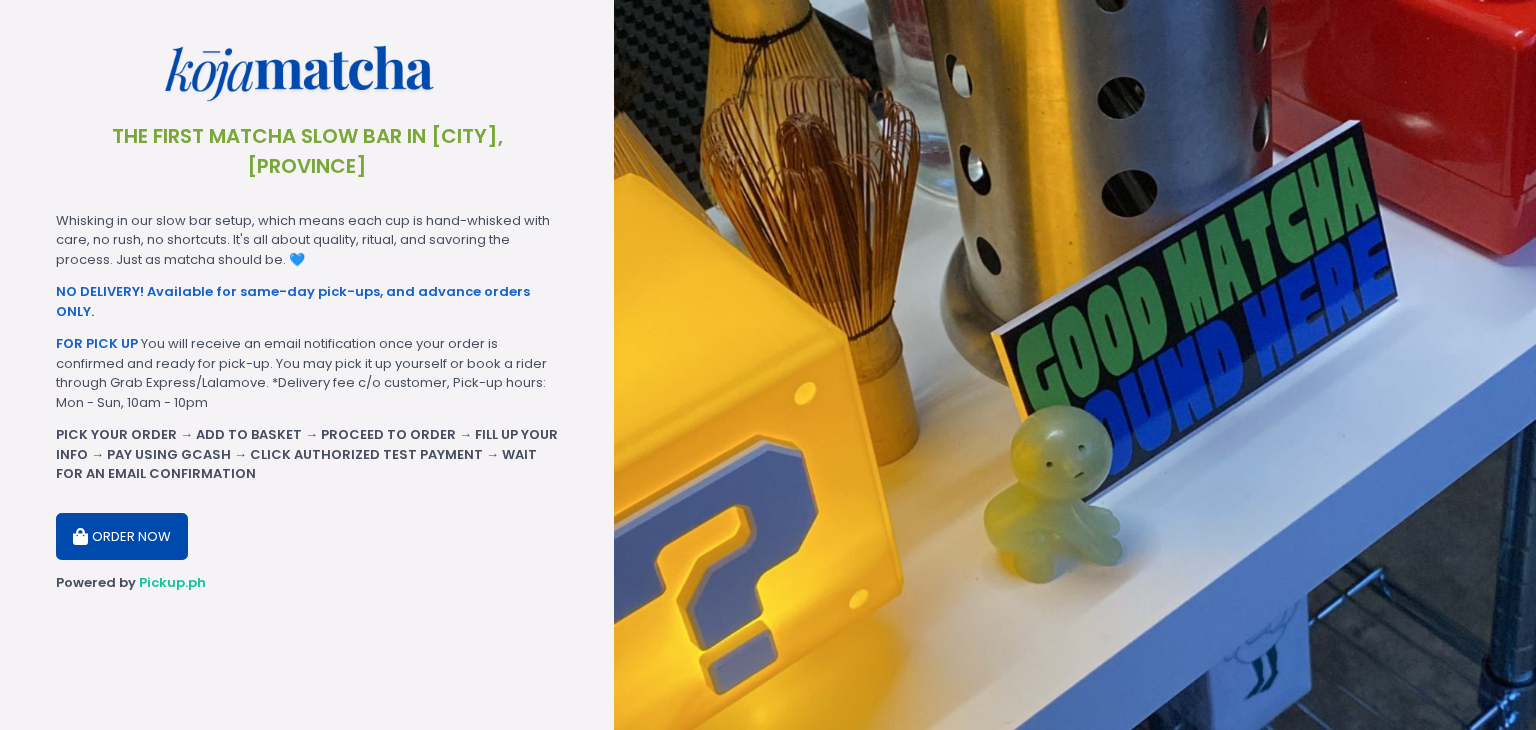 click on "ORDER NOW" at bounding box center [122, 537] 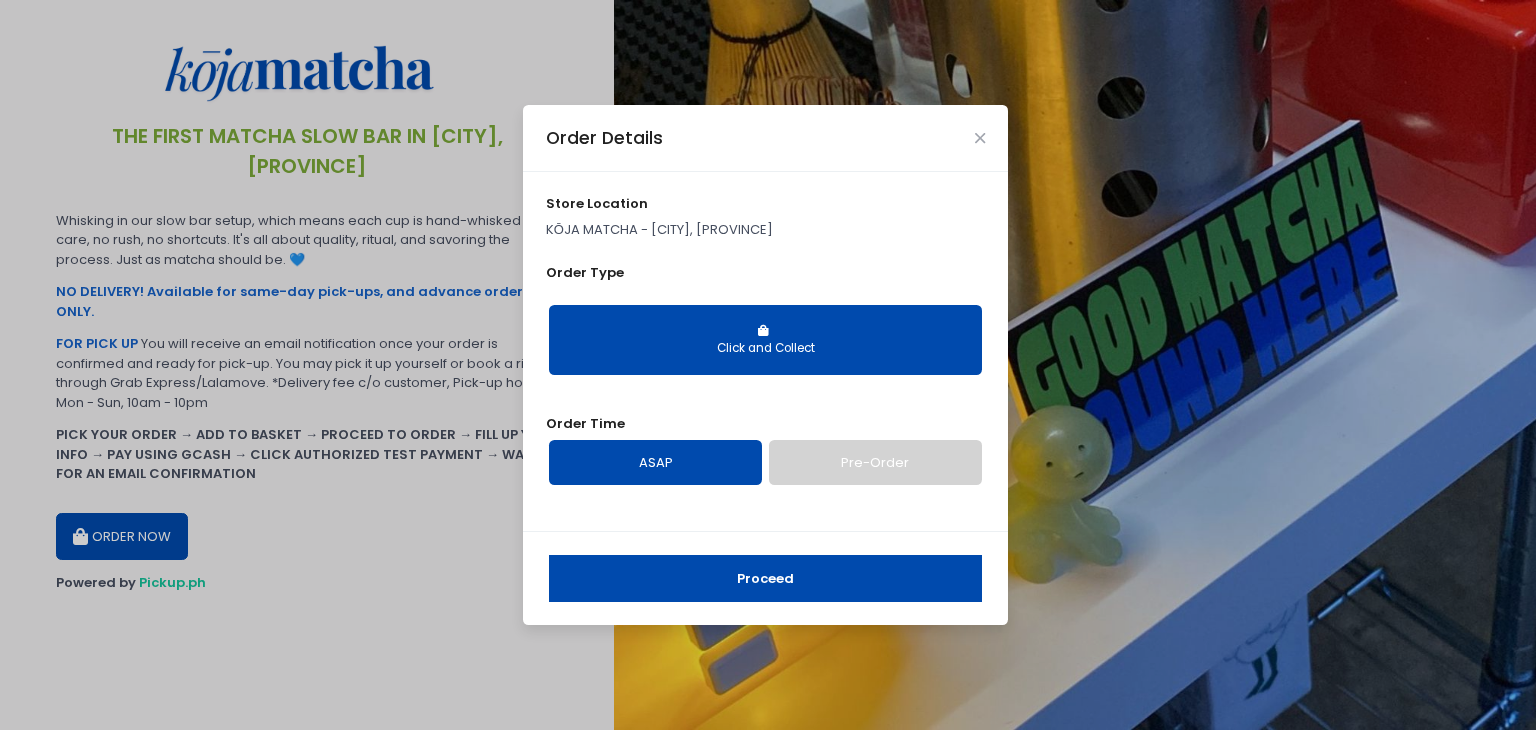 click on "Proceed" at bounding box center (765, 579) 